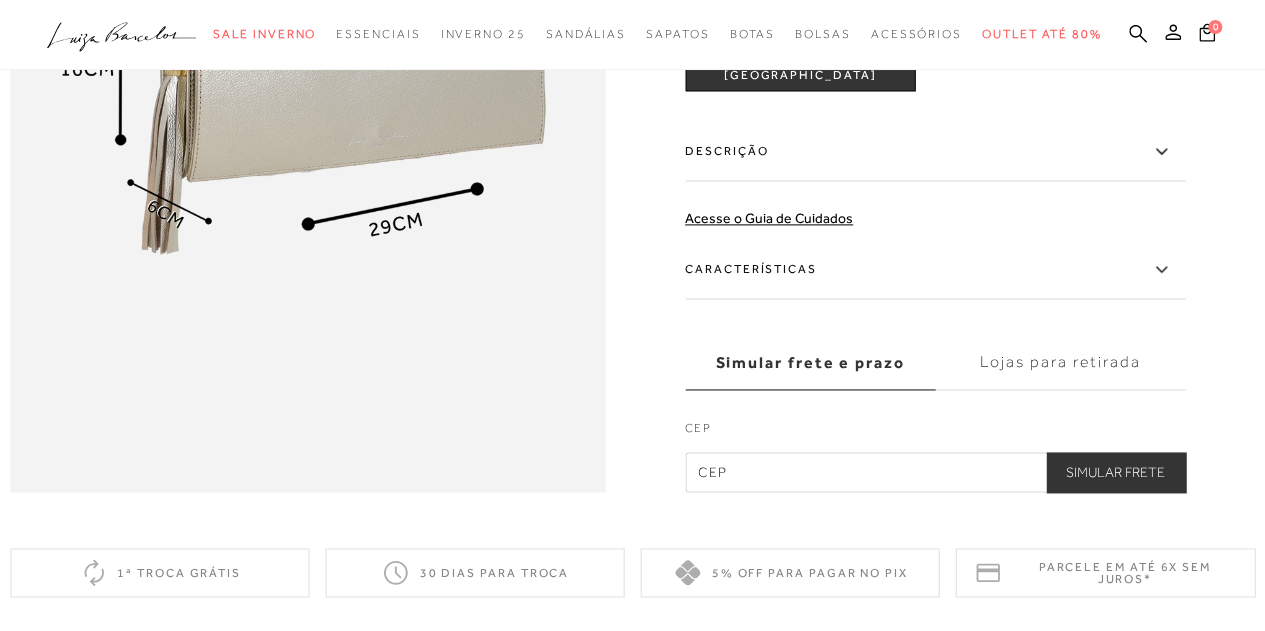 scroll, scrollTop: 1472, scrollLeft: 0, axis: vertical 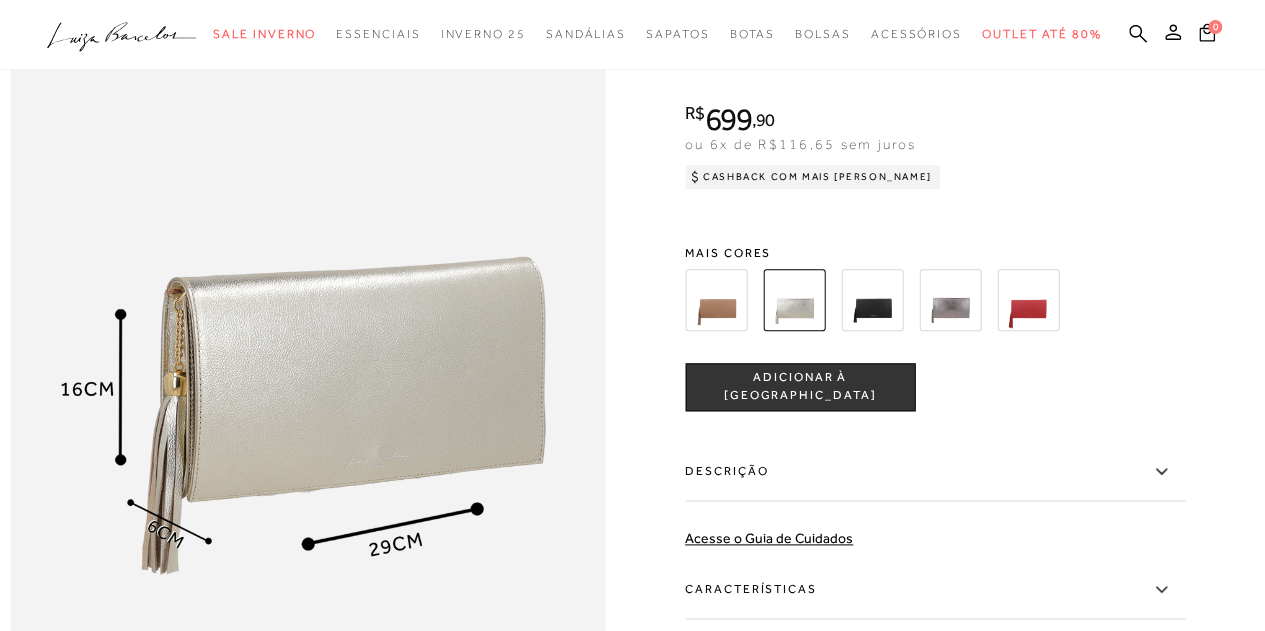 click on "ADICIONAR À [GEOGRAPHIC_DATA]" at bounding box center (800, 387) 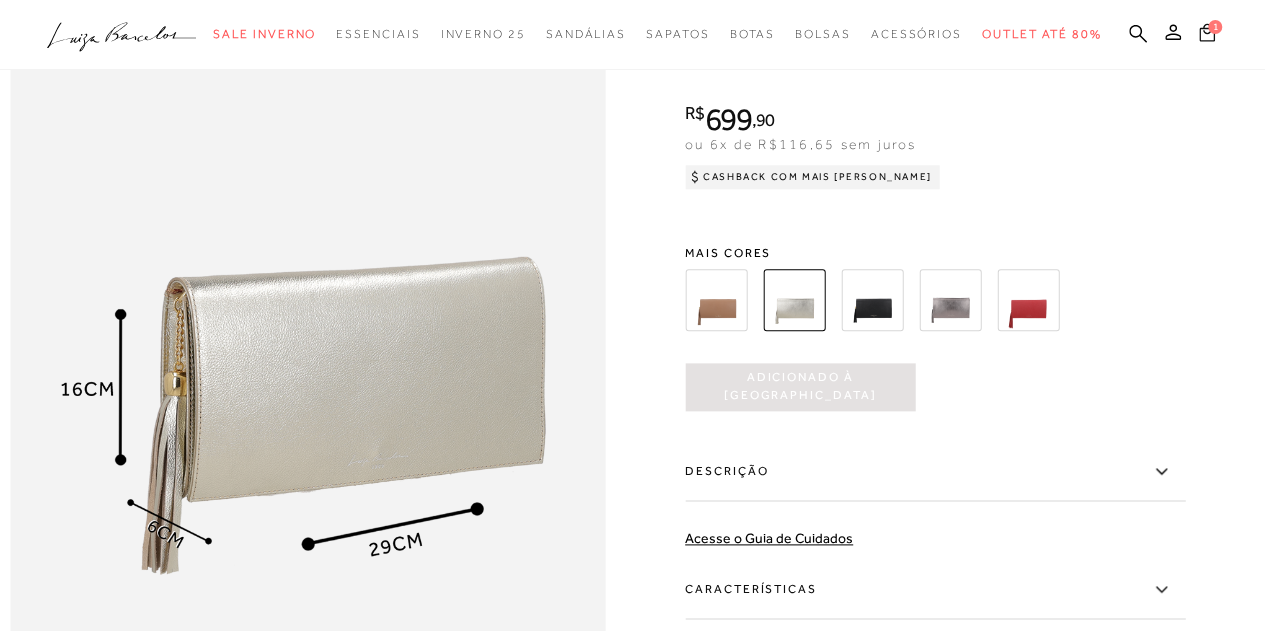 click 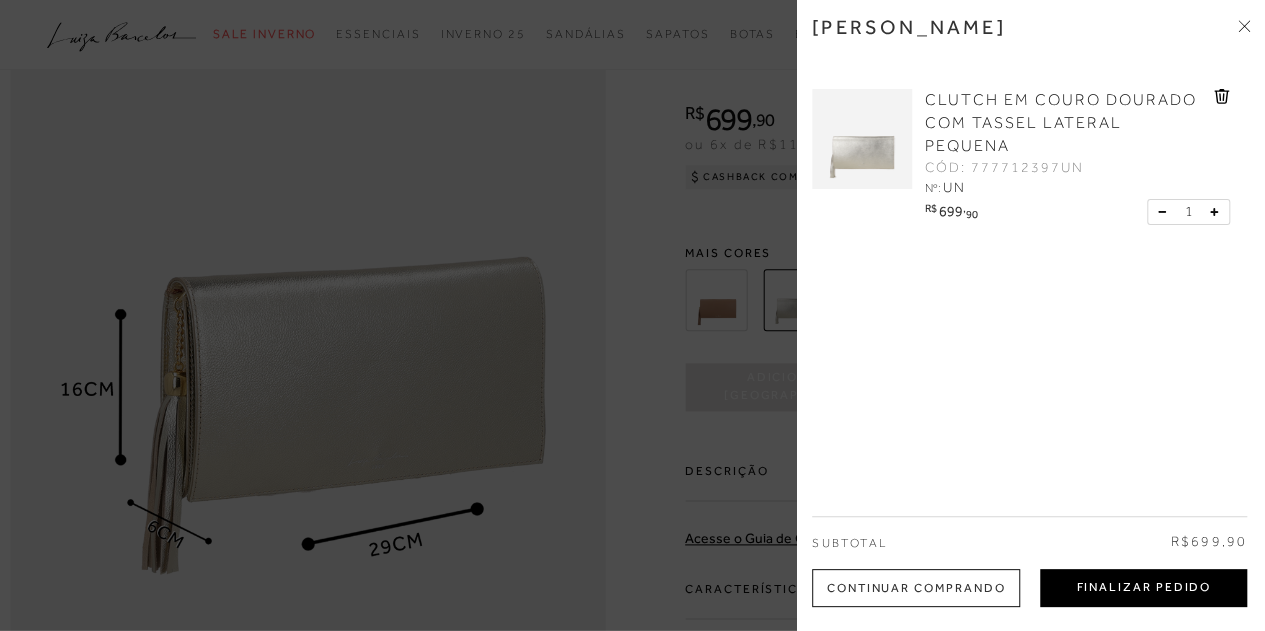 click on "Finalizar Pedido" at bounding box center [1143, 588] 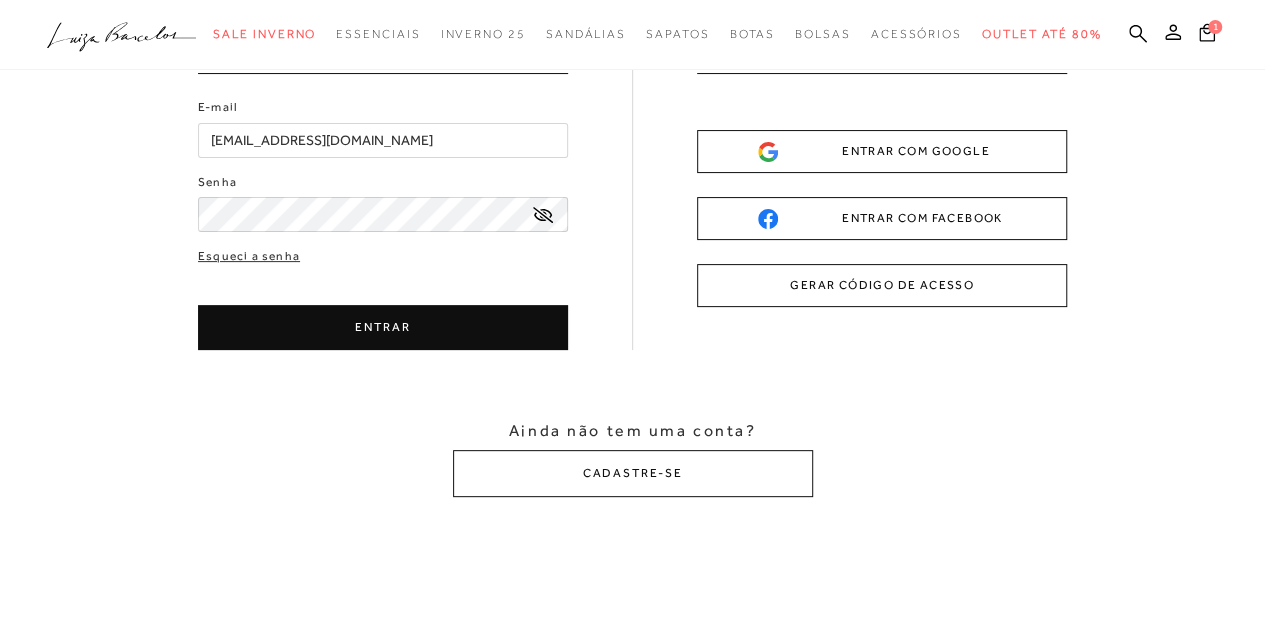 scroll, scrollTop: 0, scrollLeft: 0, axis: both 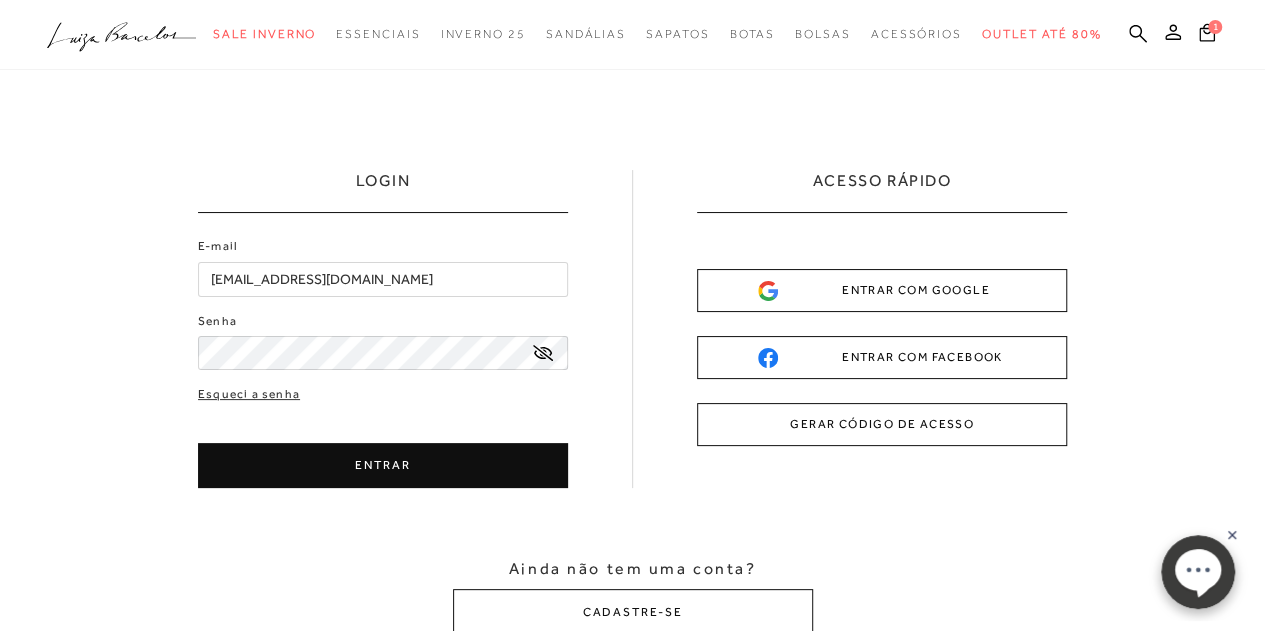 click on "ENTRAR" at bounding box center (383, 465) 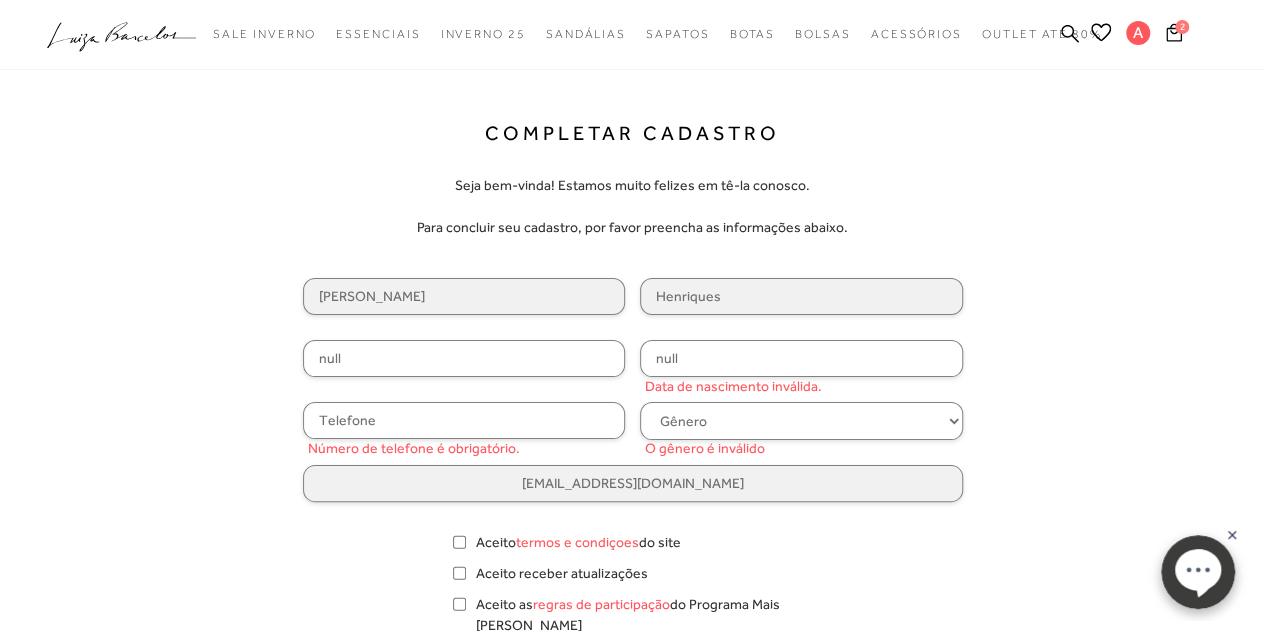 click on "null" at bounding box center [464, 358] 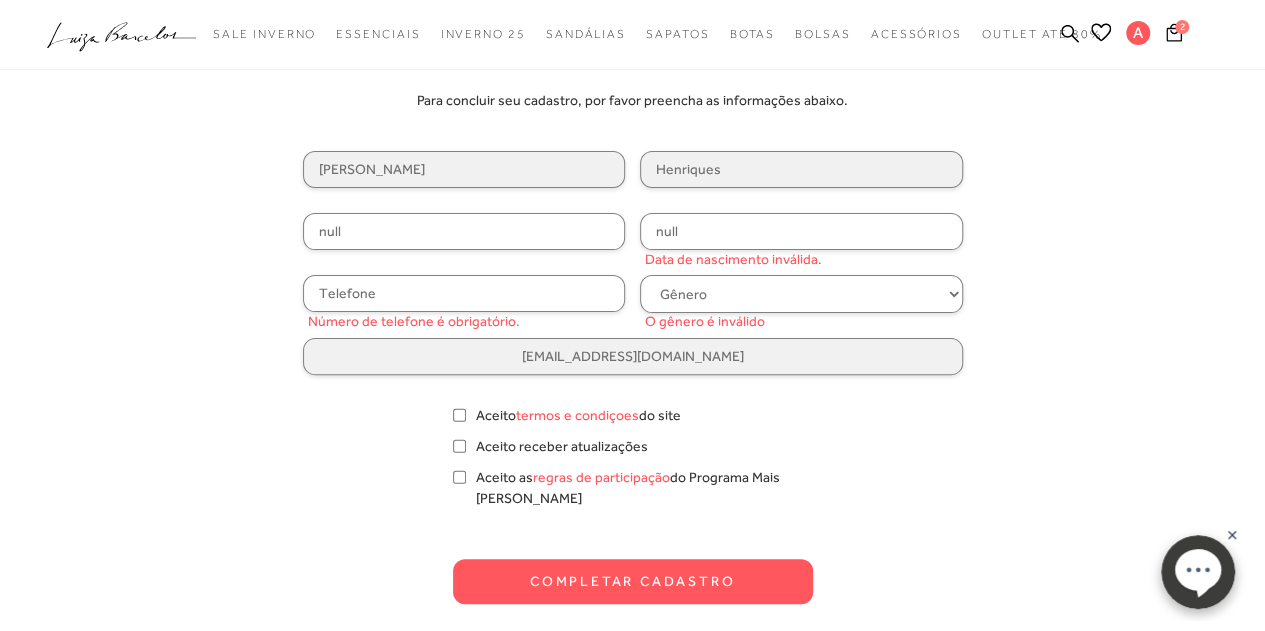 scroll, scrollTop: 124, scrollLeft: 0, axis: vertical 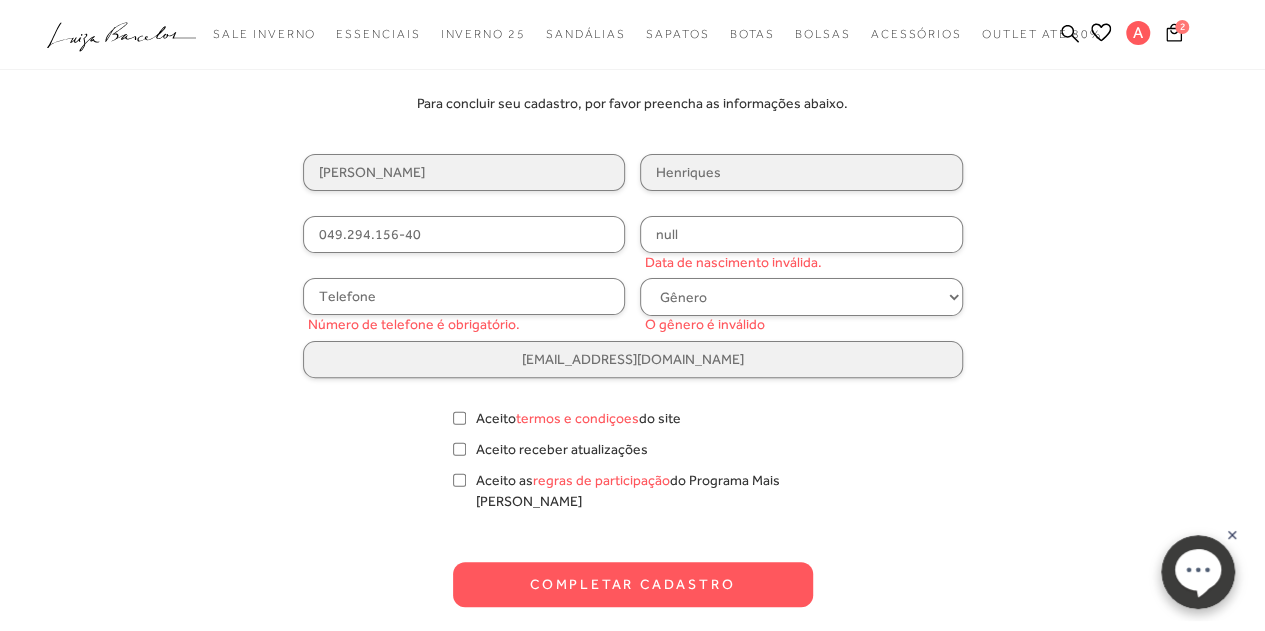 type on "049.294.156-40" 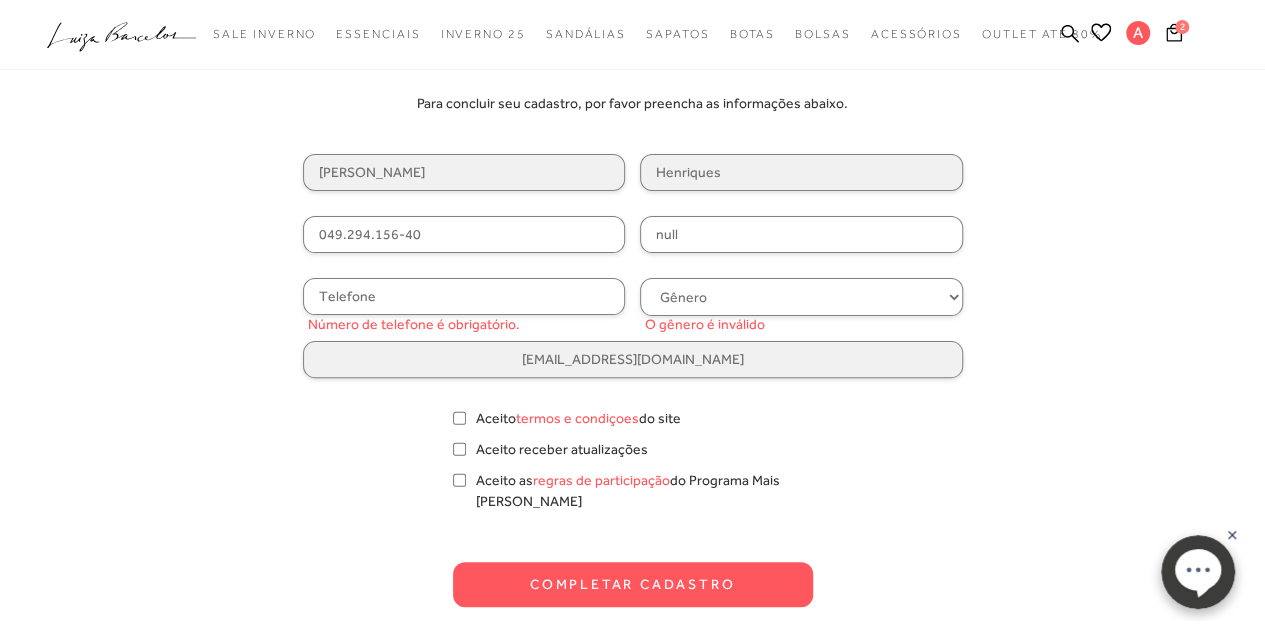 click on "null" at bounding box center (801, 234) 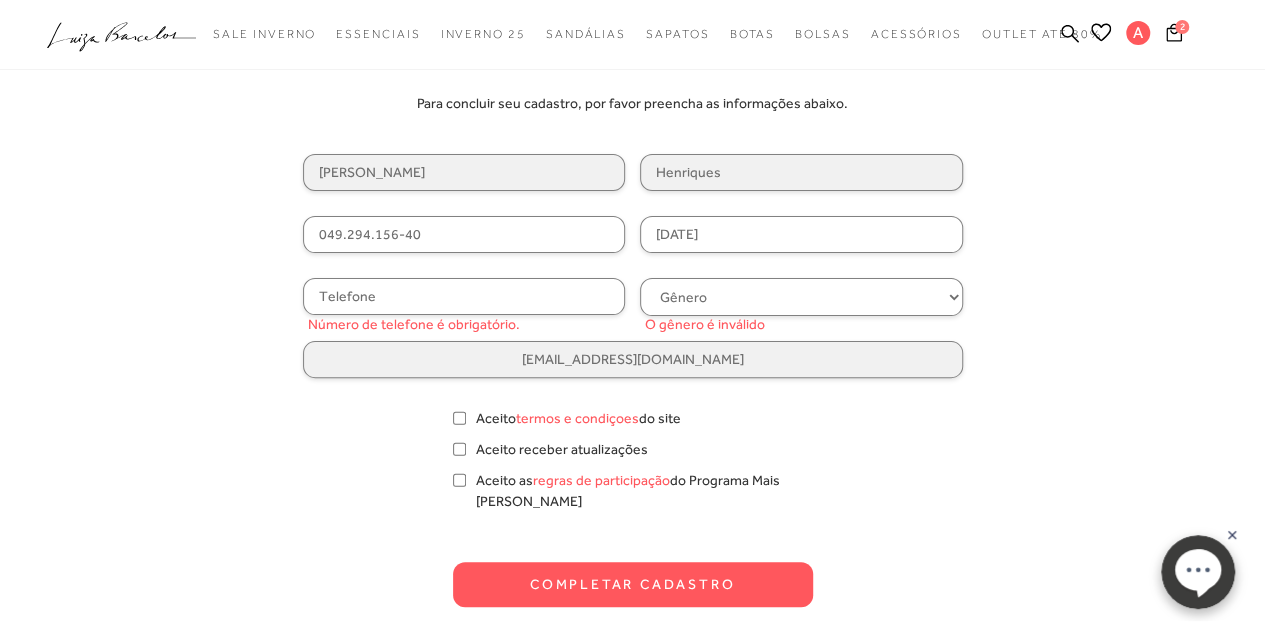 type on "12/10/1981" 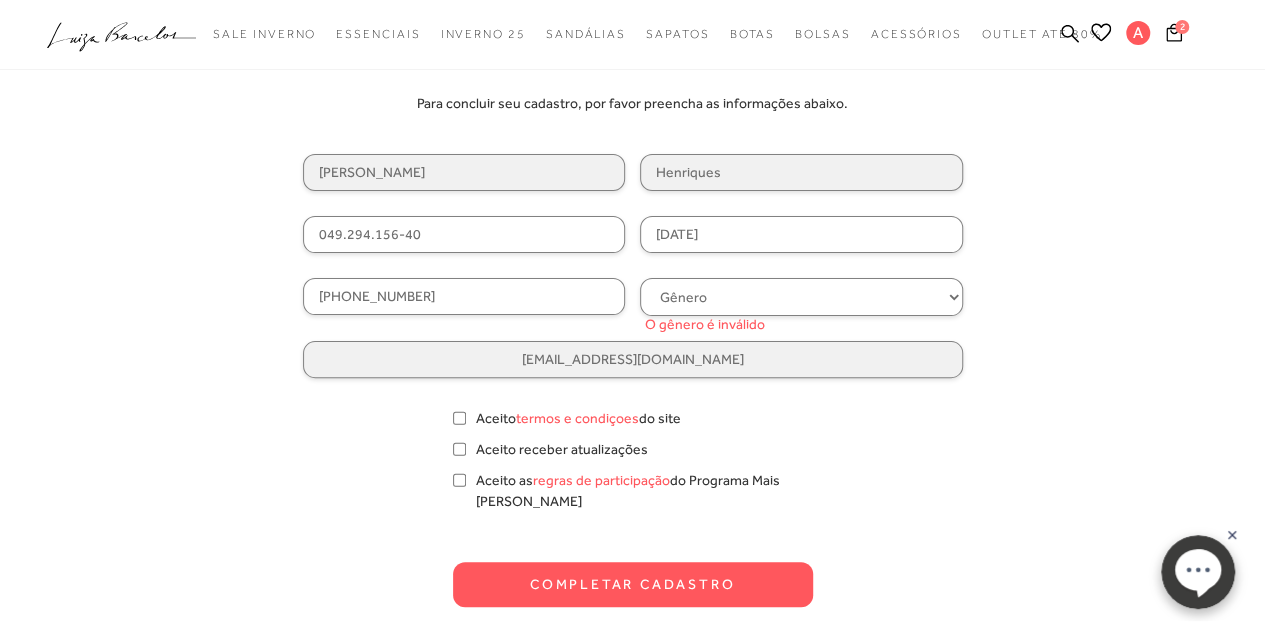type on "(31) 99127-6859" 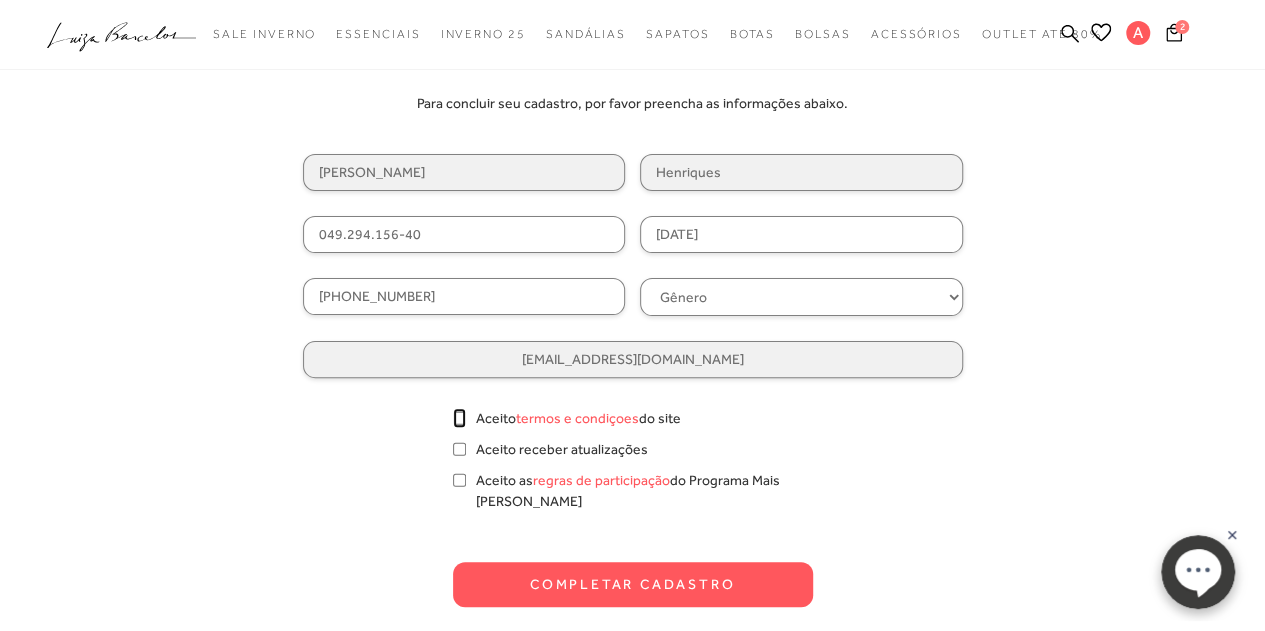 click on "Aceito  termos e condiçoes  do site" at bounding box center [459, 418] 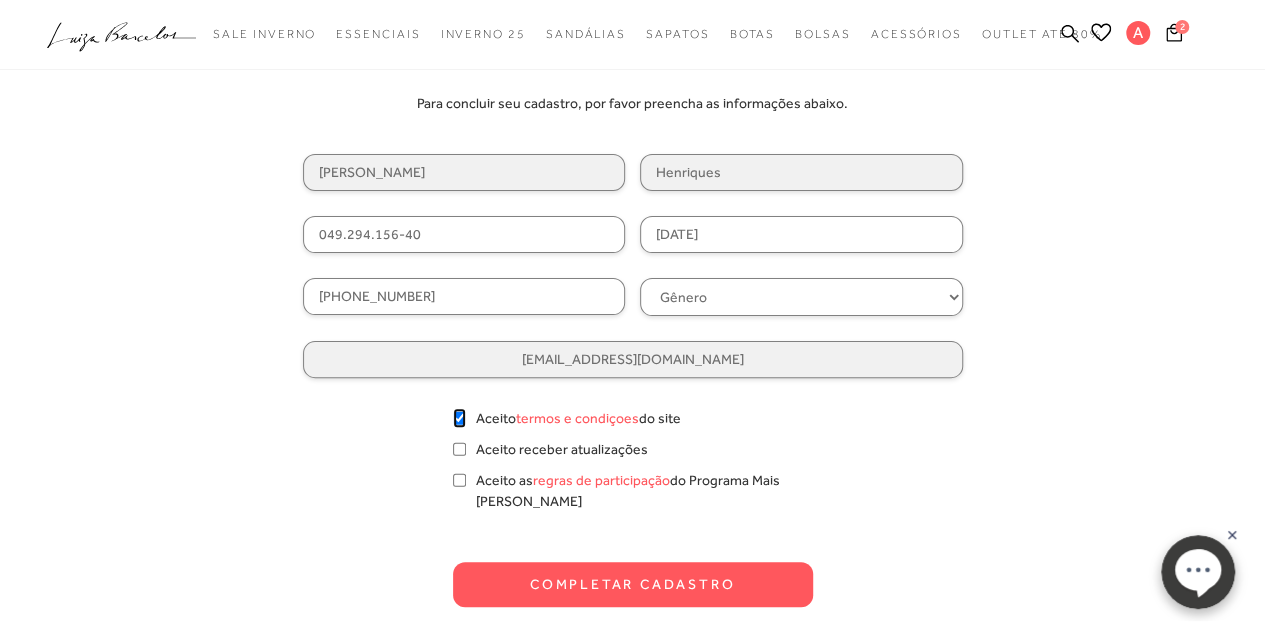 checkbox on "true" 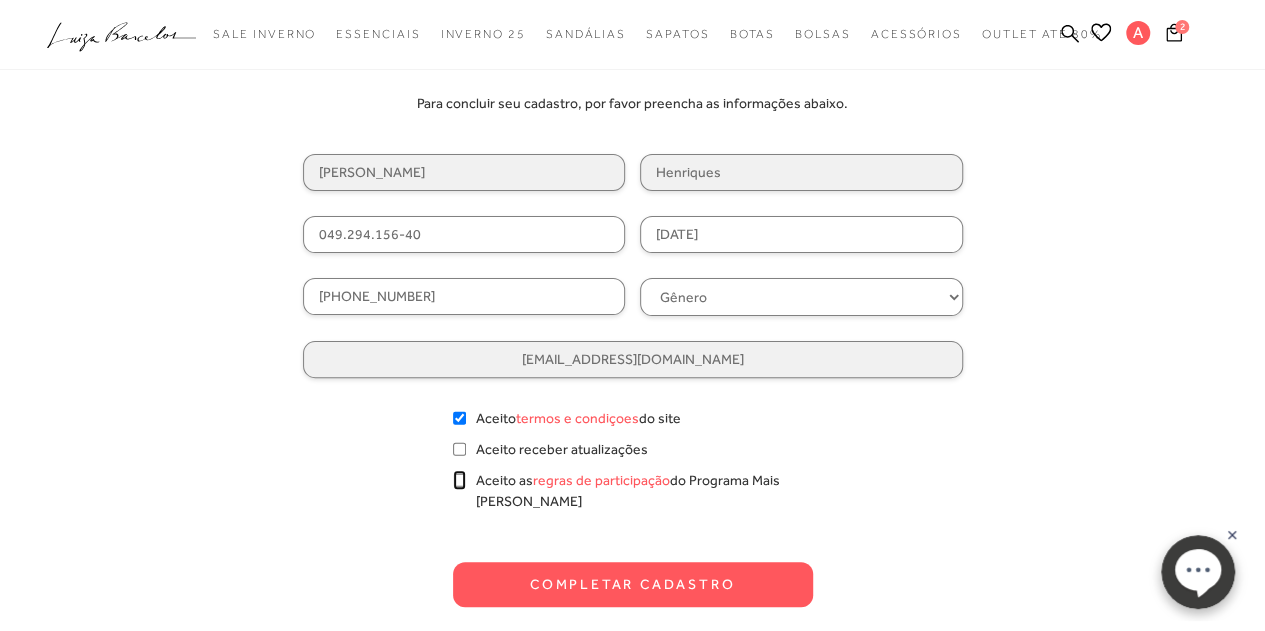 click on "Aceito as  regras de participação  do Programa Mais Luiza" at bounding box center [459, 480] 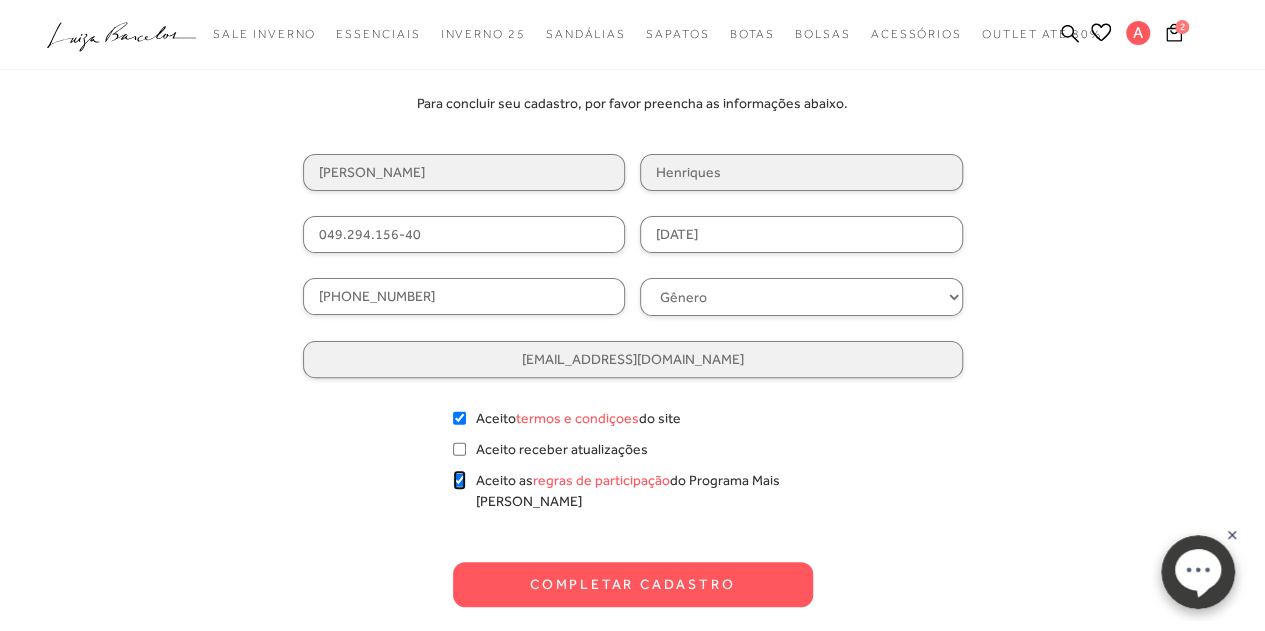 checkbox on "true" 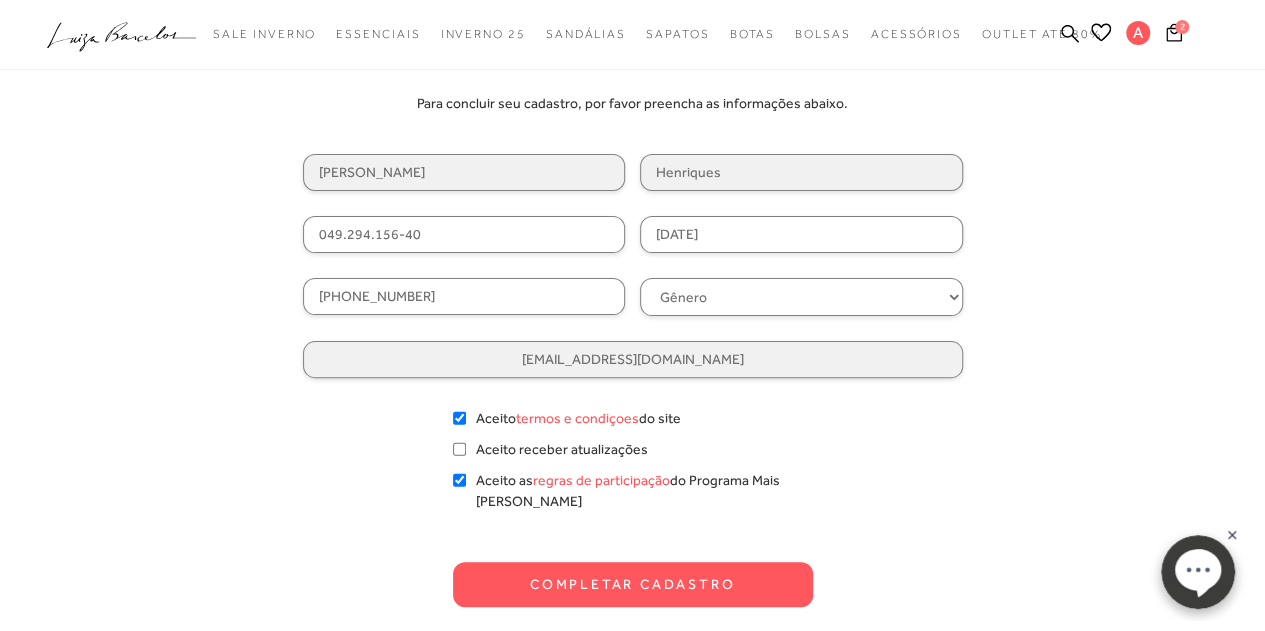 click on "Completar Cadastro" at bounding box center [633, 584] 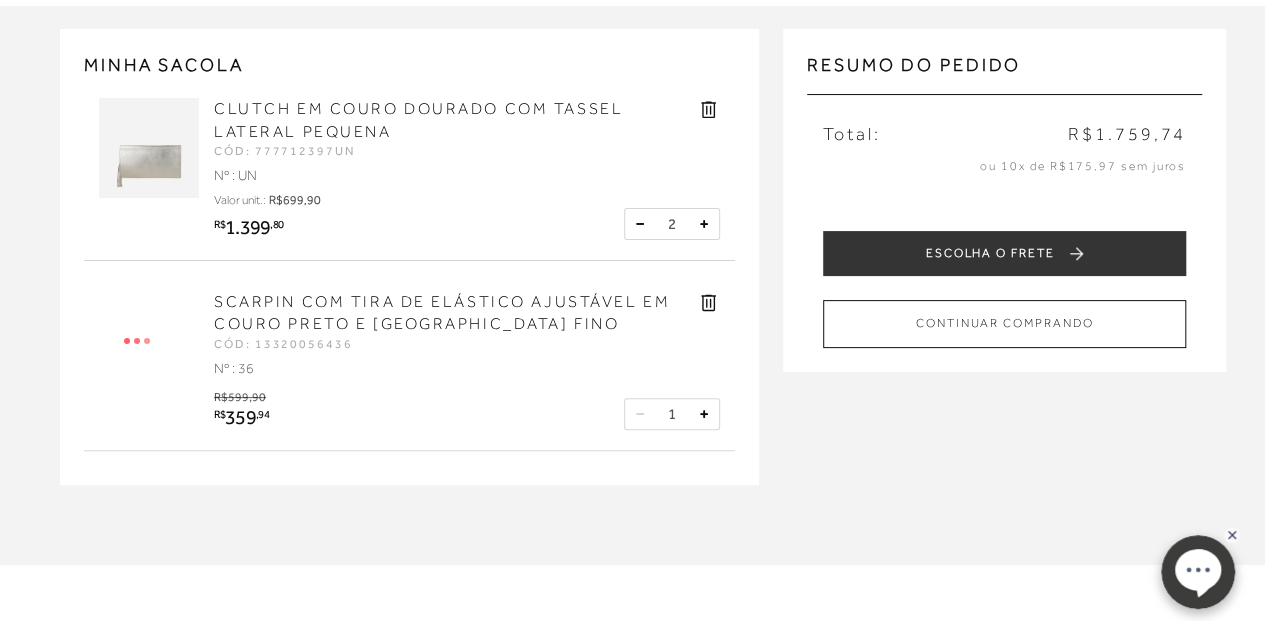 scroll, scrollTop: 0, scrollLeft: 0, axis: both 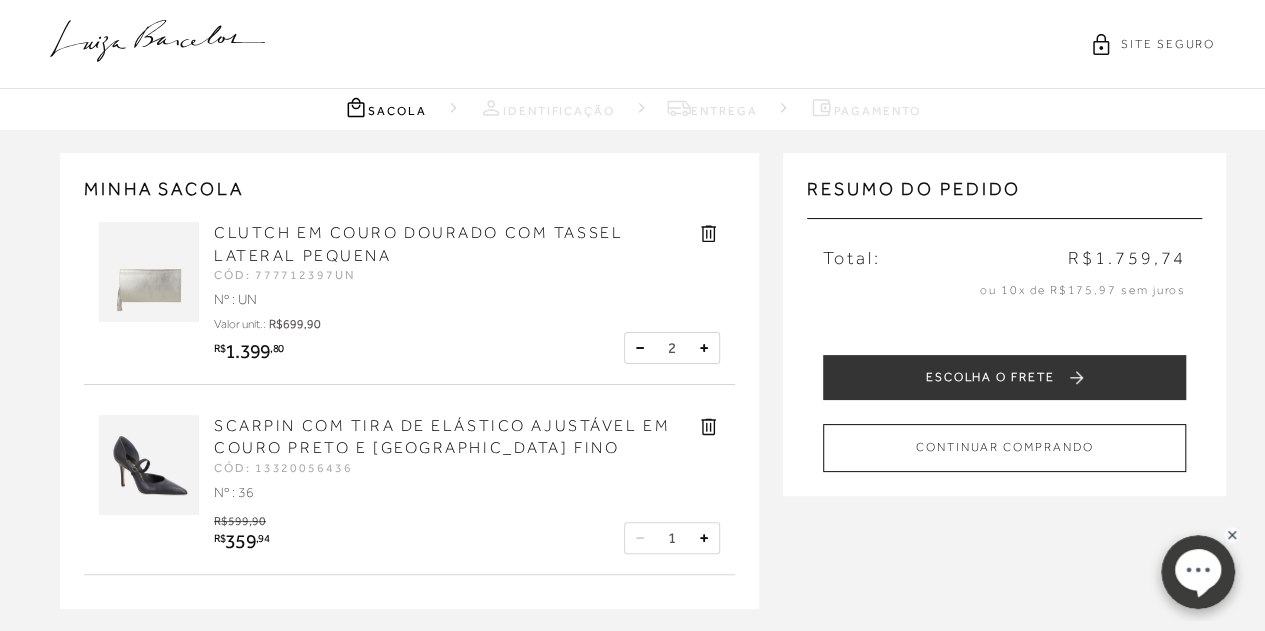 click at bounding box center (640, 348) 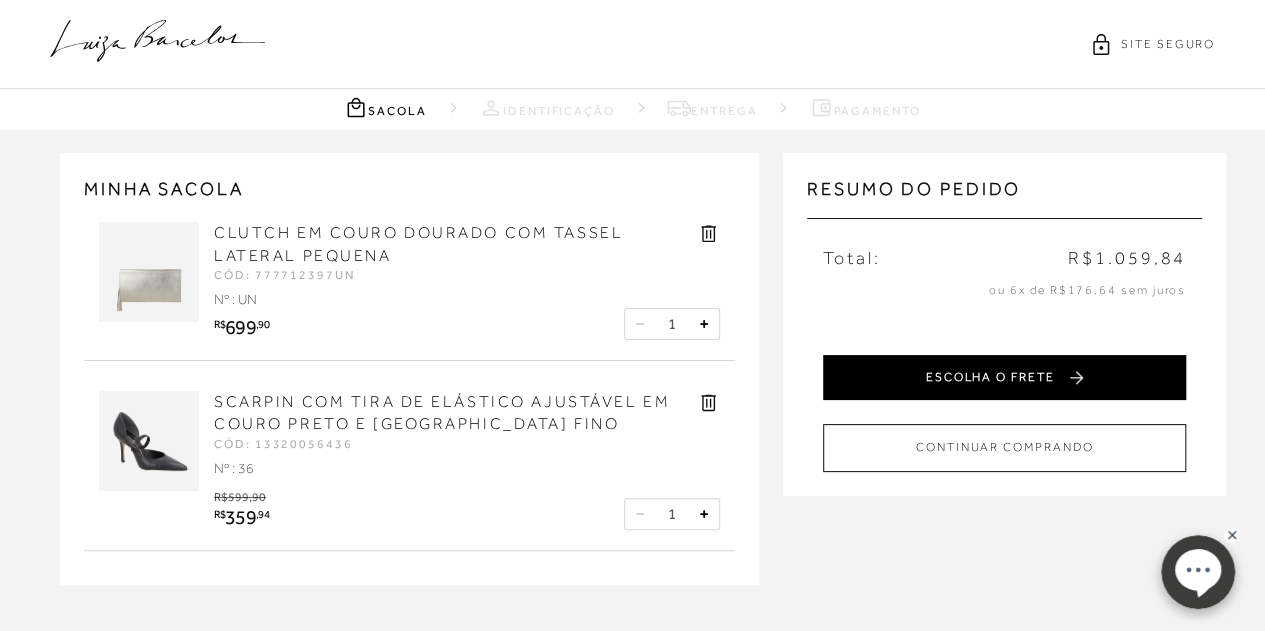 click on "ESCOLHA O FRETE" at bounding box center [1004, 377] 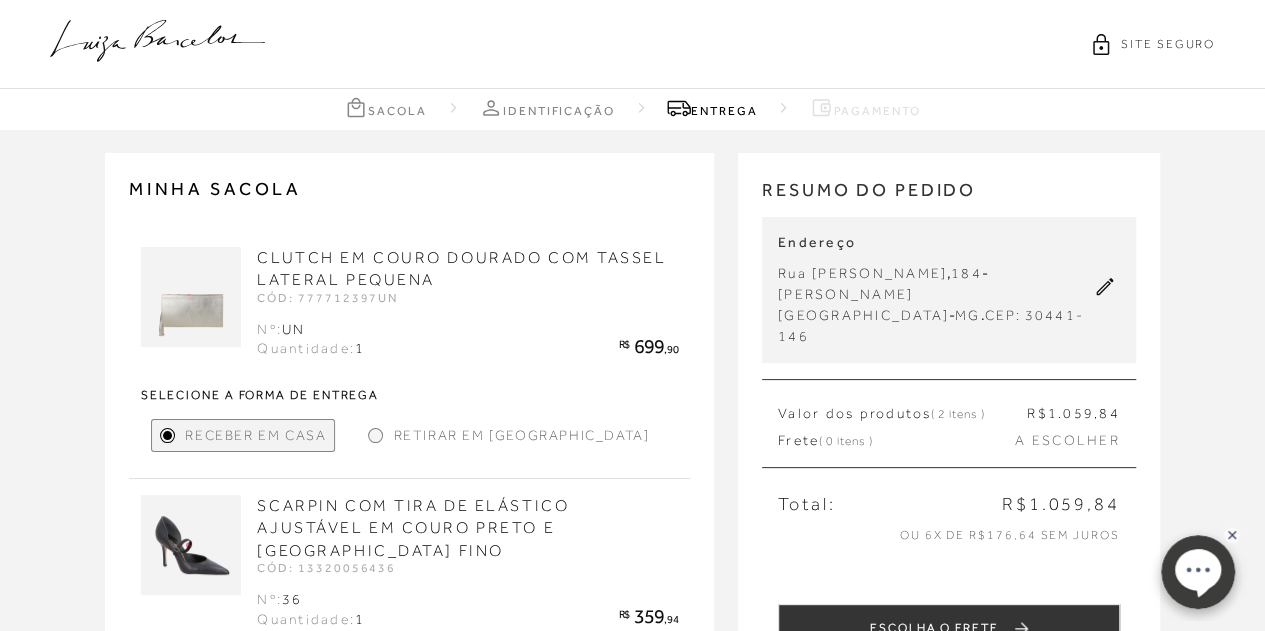 click at bounding box center (375, 435) 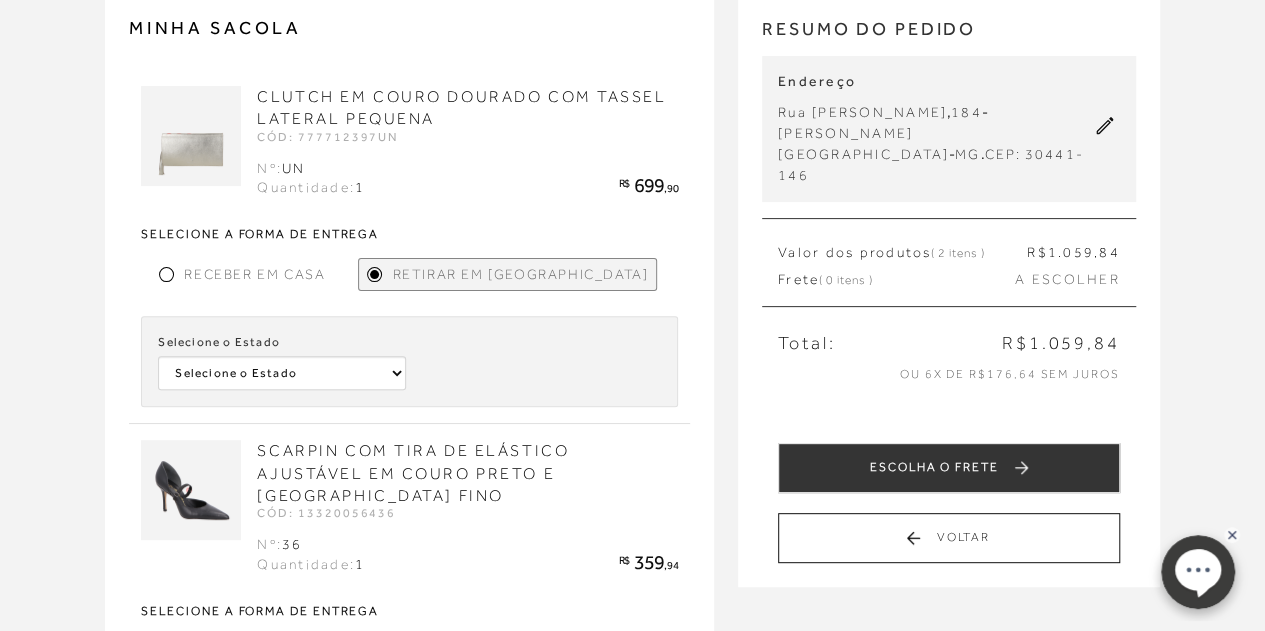 scroll, scrollTop: 165, scrollLeft: 0, axis: vertical 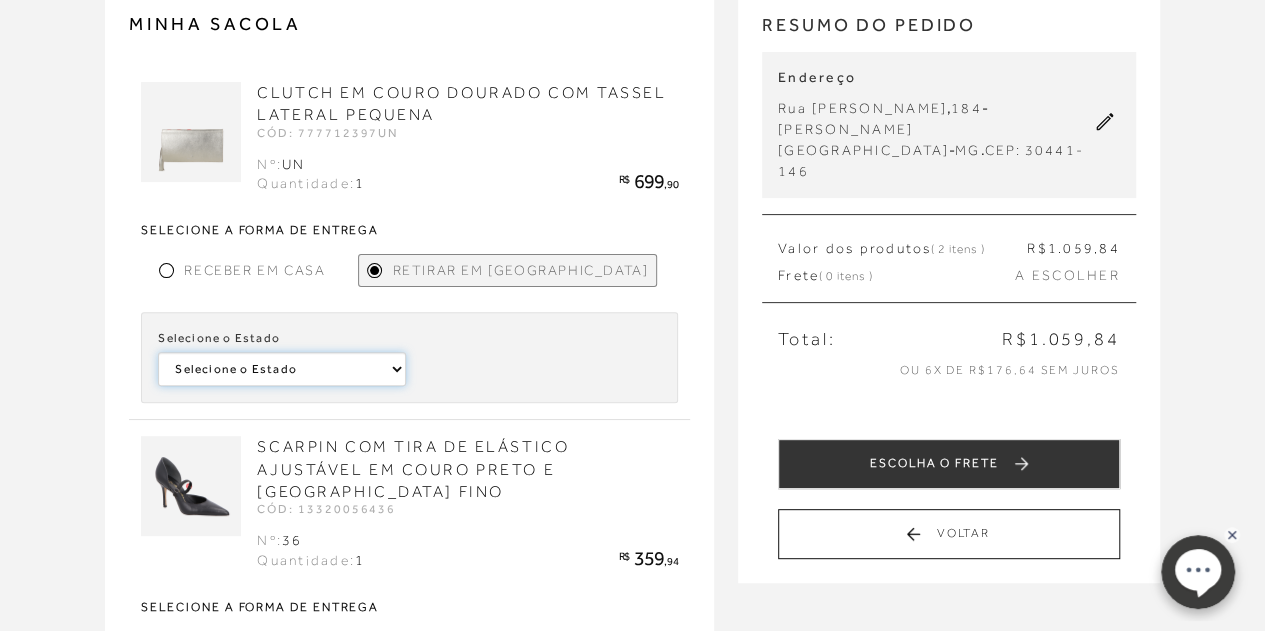 click on "Selecione o Estado São Paulo Rio Grande do Norte Santa Catarina Alagoas Minas Gerais" at bounding box center [281, 369] 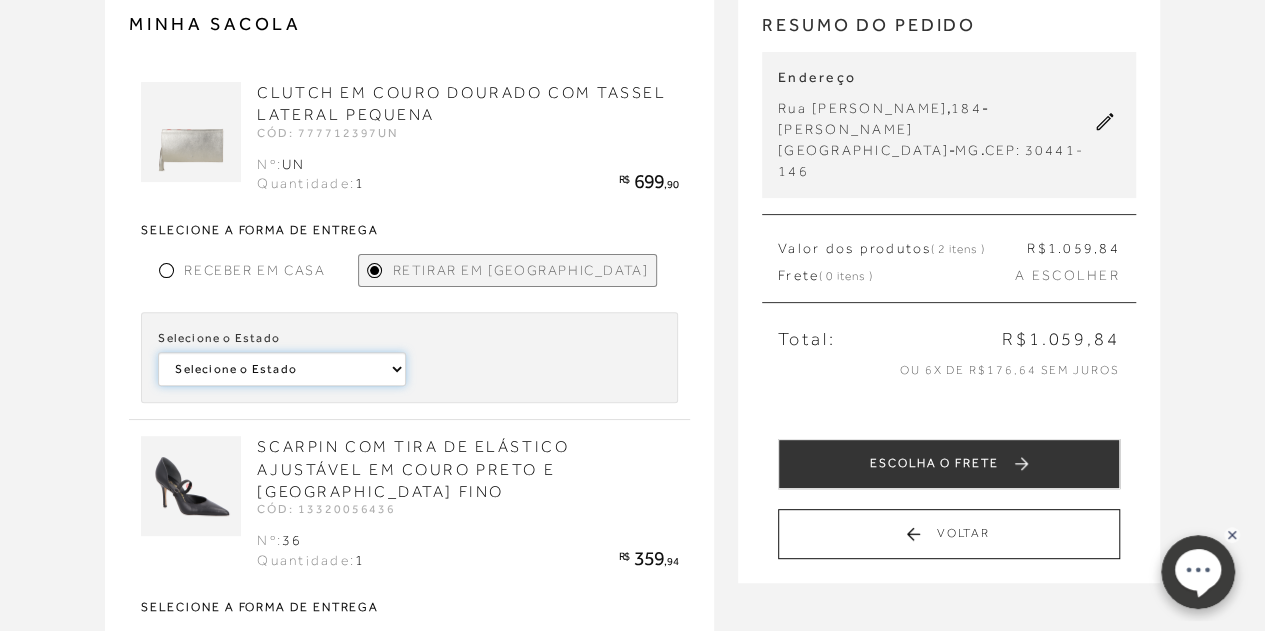 select 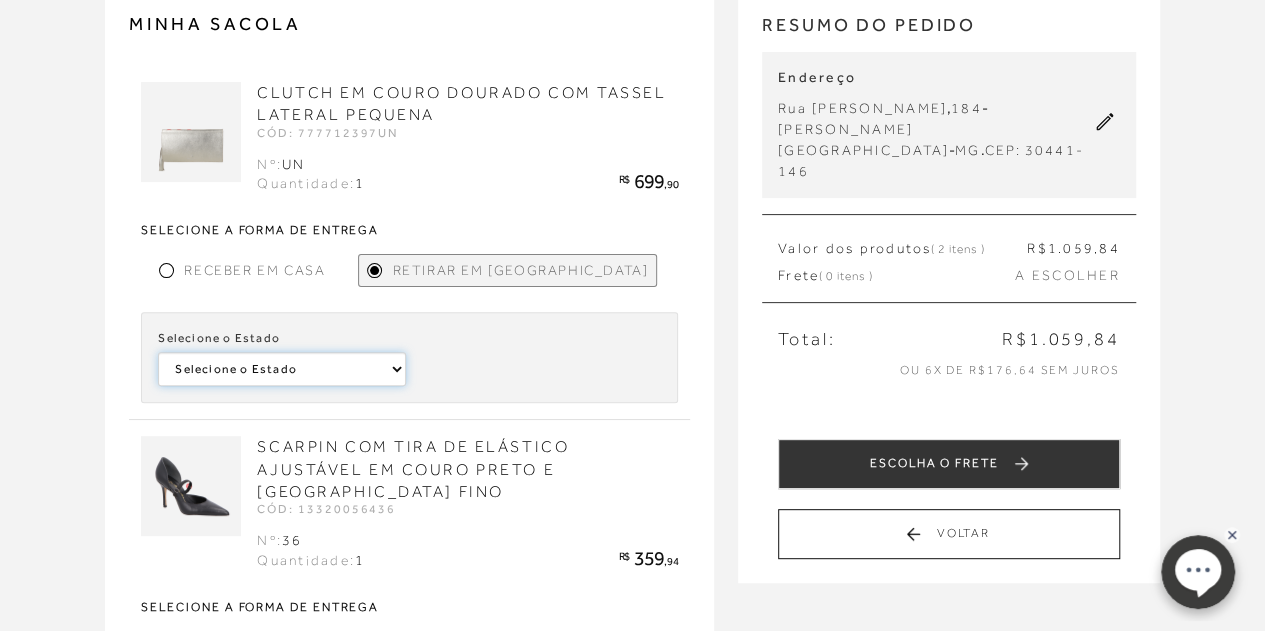 click on "Selecione o Estado São Paulo Rio Grande do Norte Santa Catarina Alagoas Minas Gerais" at bounding box center [281, 369] 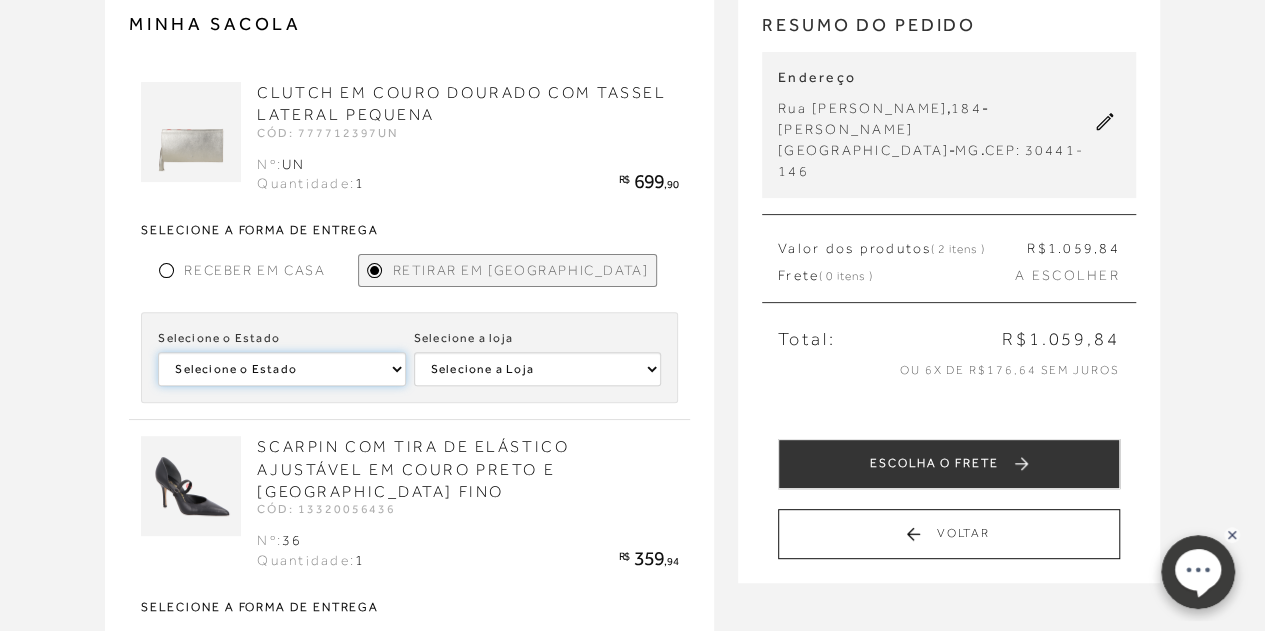click on "Selecione o Estado São Paulo Rio Grande do Norte Santa Catarina Alagoas Minas Gerais" at bounding box center [281, 369] 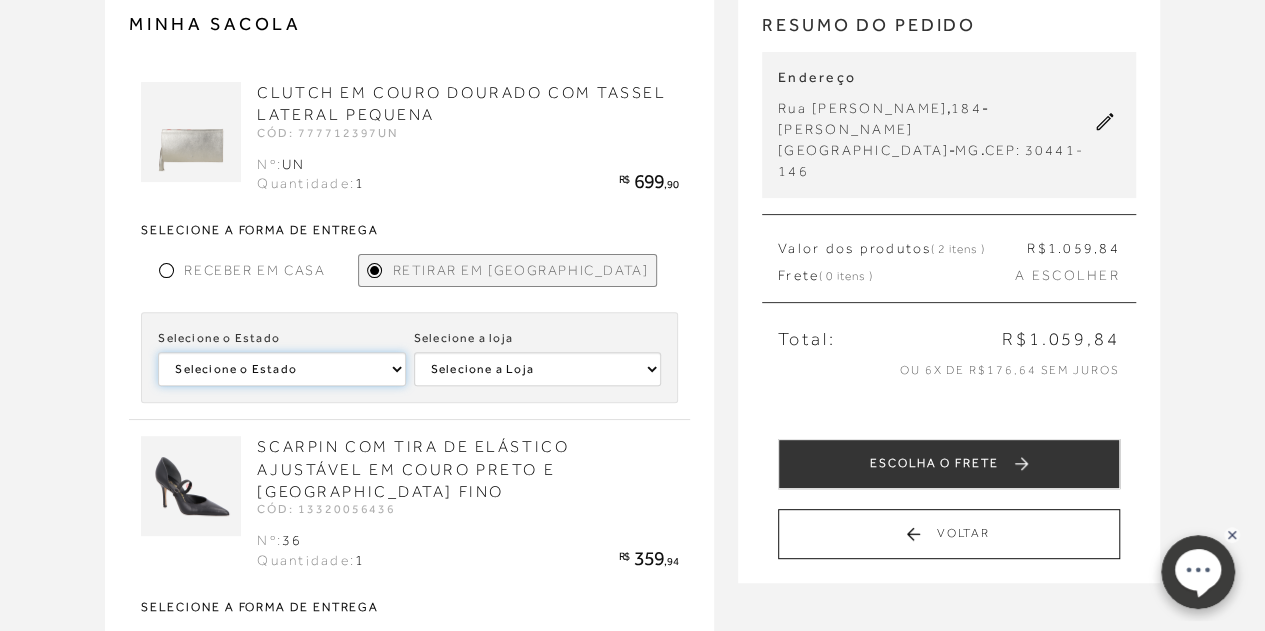 click on "Selecione o Estado São Paulo Rio Grande do Norte Santa Catarina Alagoas Minas Gerais" at bounding box center (281, 369) 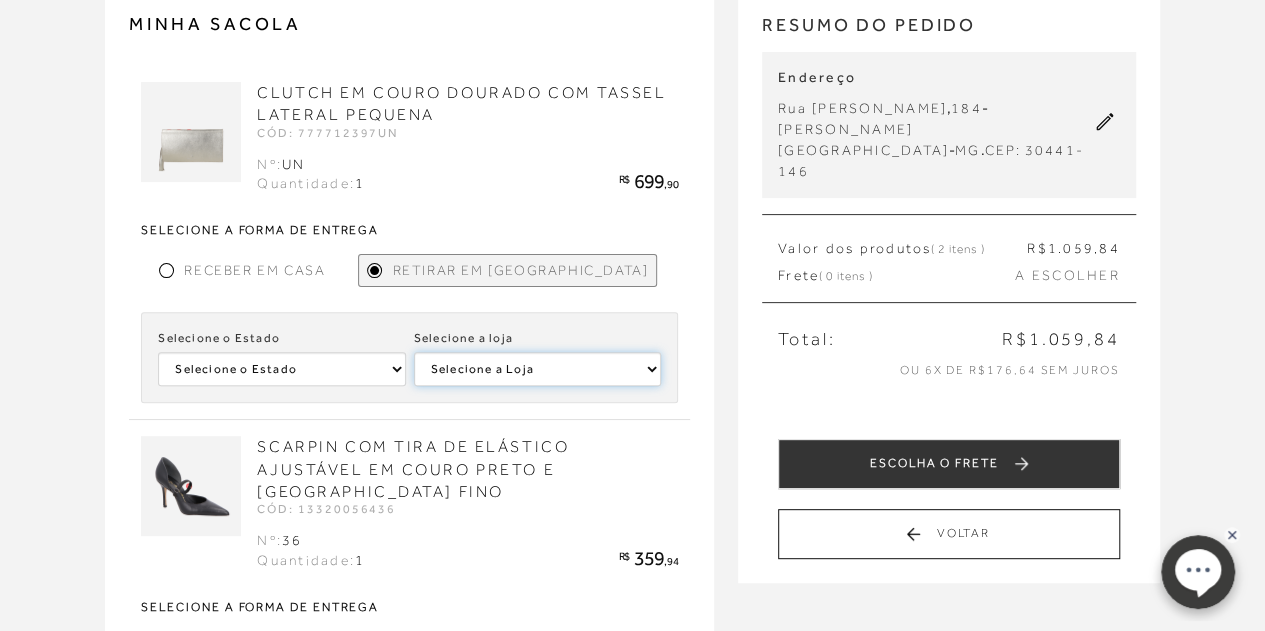 click on "Selecione a Loja LUIZA BARCELOS BELVEDERE - BELO HORIZONTE (MG)" at bounding box center (537, 369) 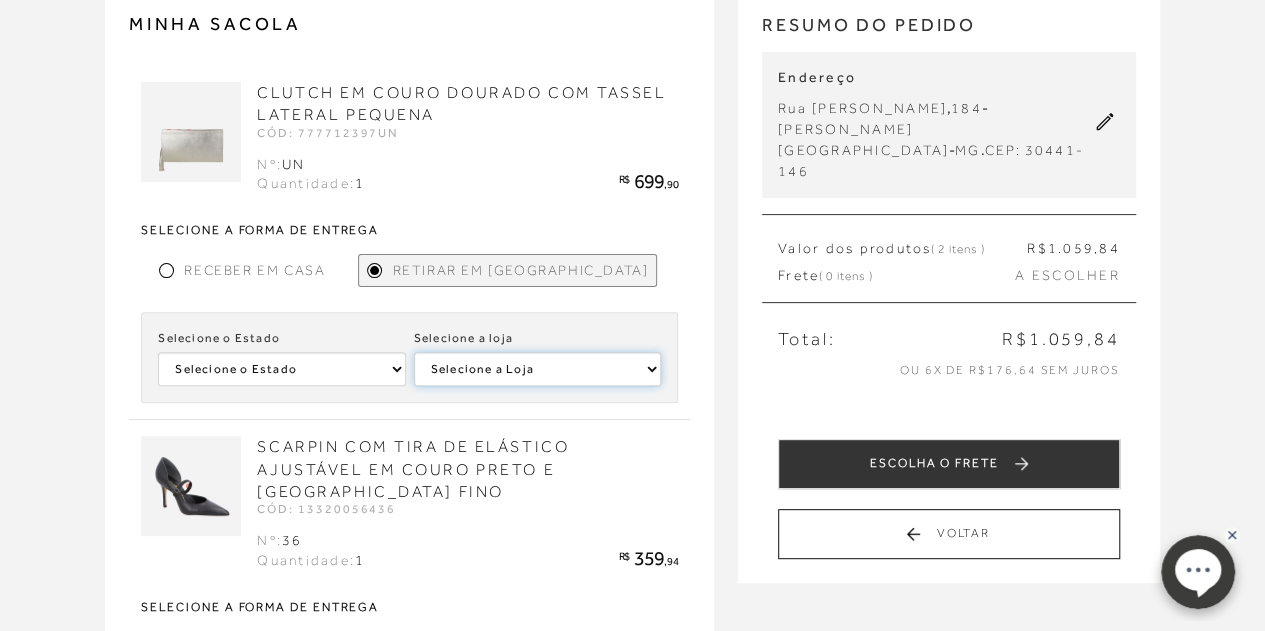 select 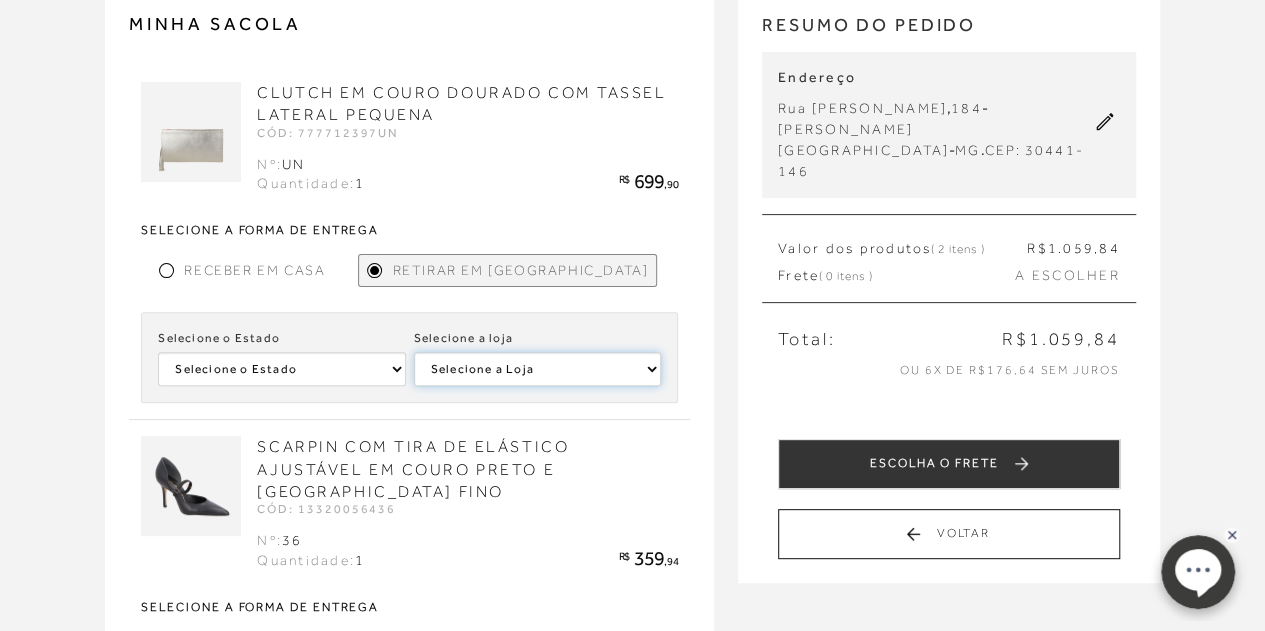 click on "Selecione a Loja LUIZA BARCELOS BELVEDERE - BELO HORIZONTE (MG)" at bounding box center [537, 369] 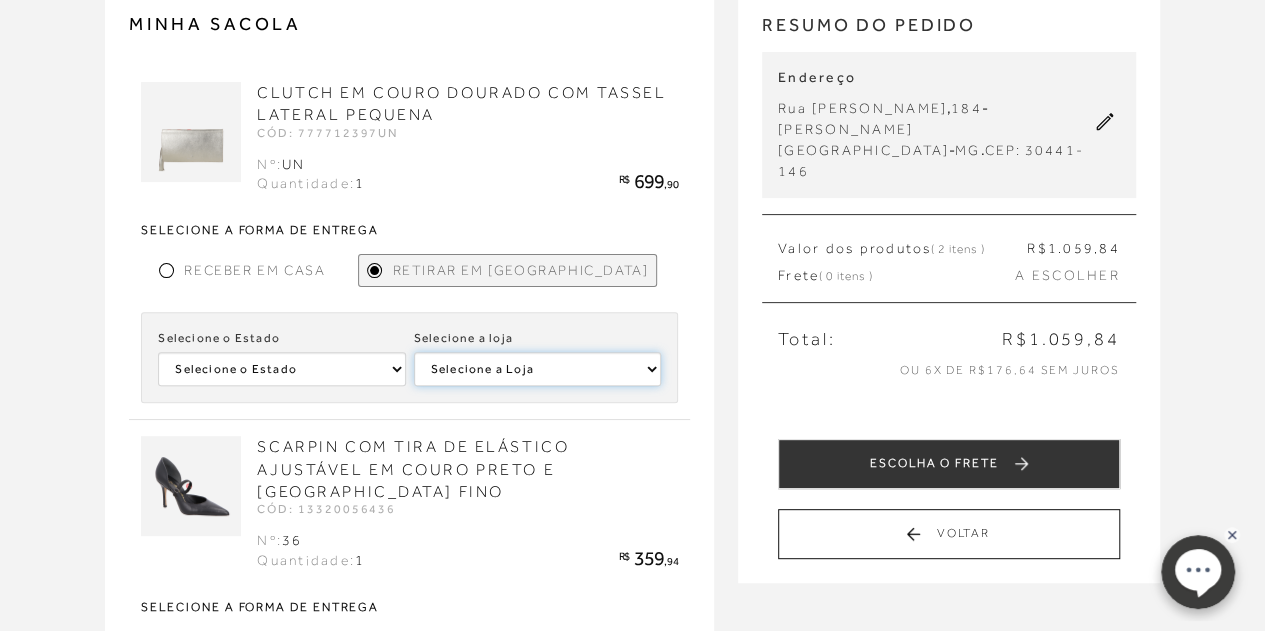 scroll, scrollTop: 305, scrollLeft: 0, axis: vertical 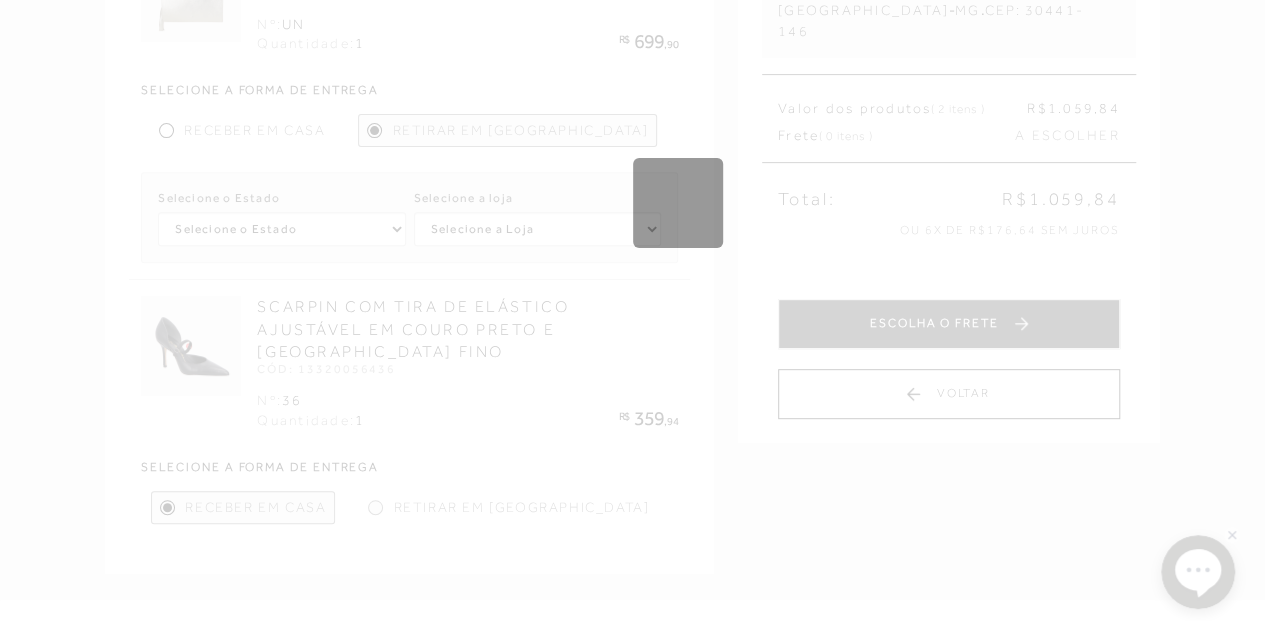 click on "MINHA SACOLA
CLUTCH EM COURO DOURADO COM TASSEL LATERAL PEQUENA
CÓD: 777712397UN
UN 1" at bounding box center [632, 212] 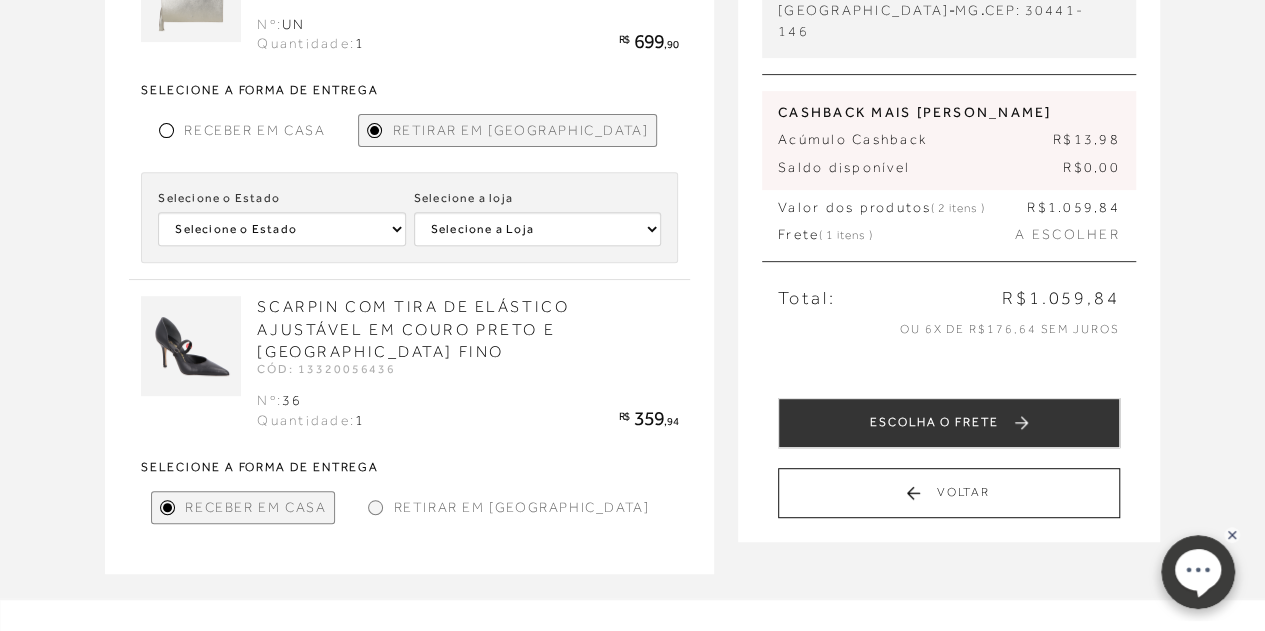click at bounding box center [375, 507] 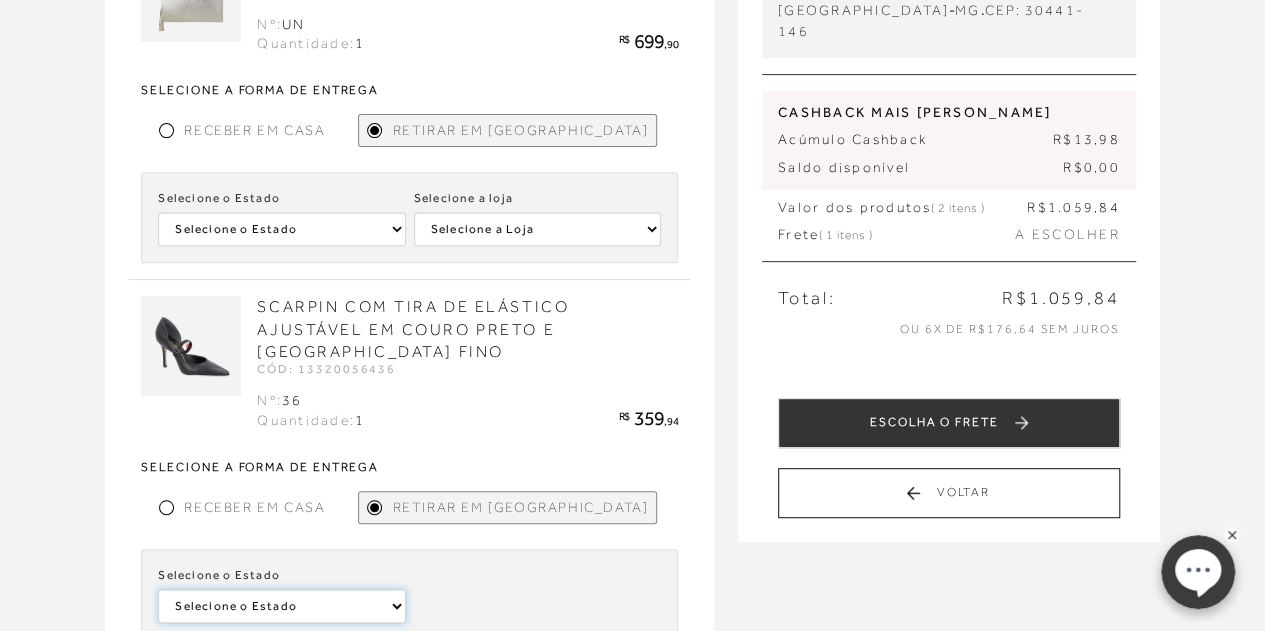 click on "Selecione o Estado Minas Gerais São Paulo" at bounding box center (281, 229) 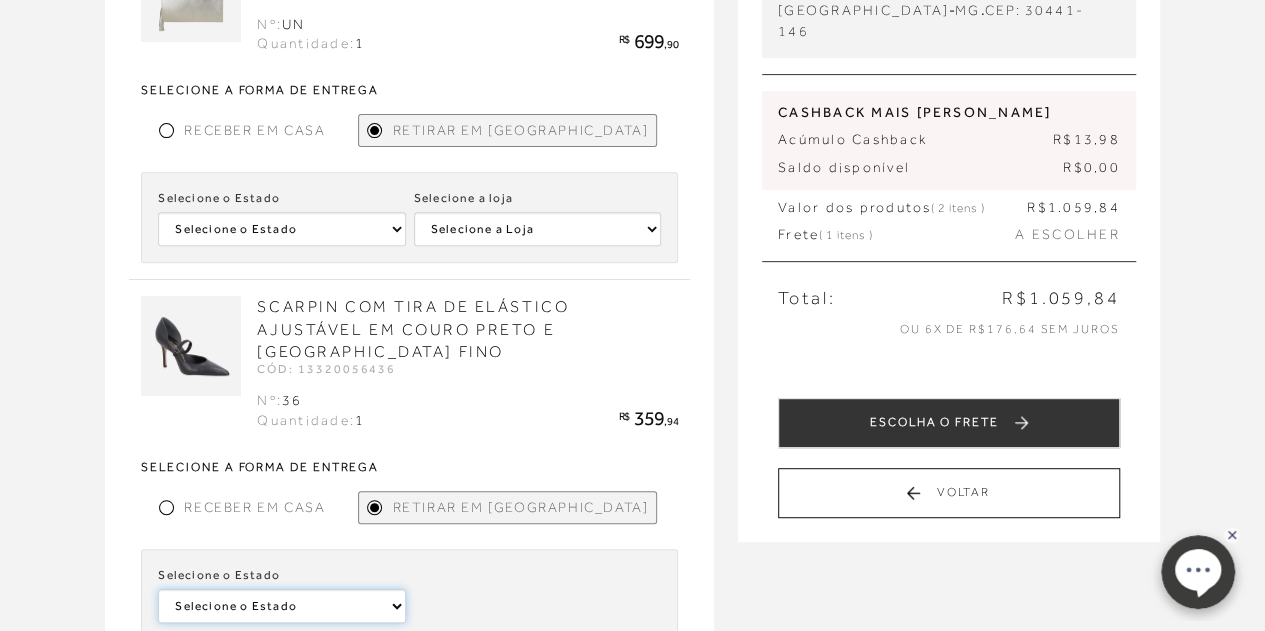 select 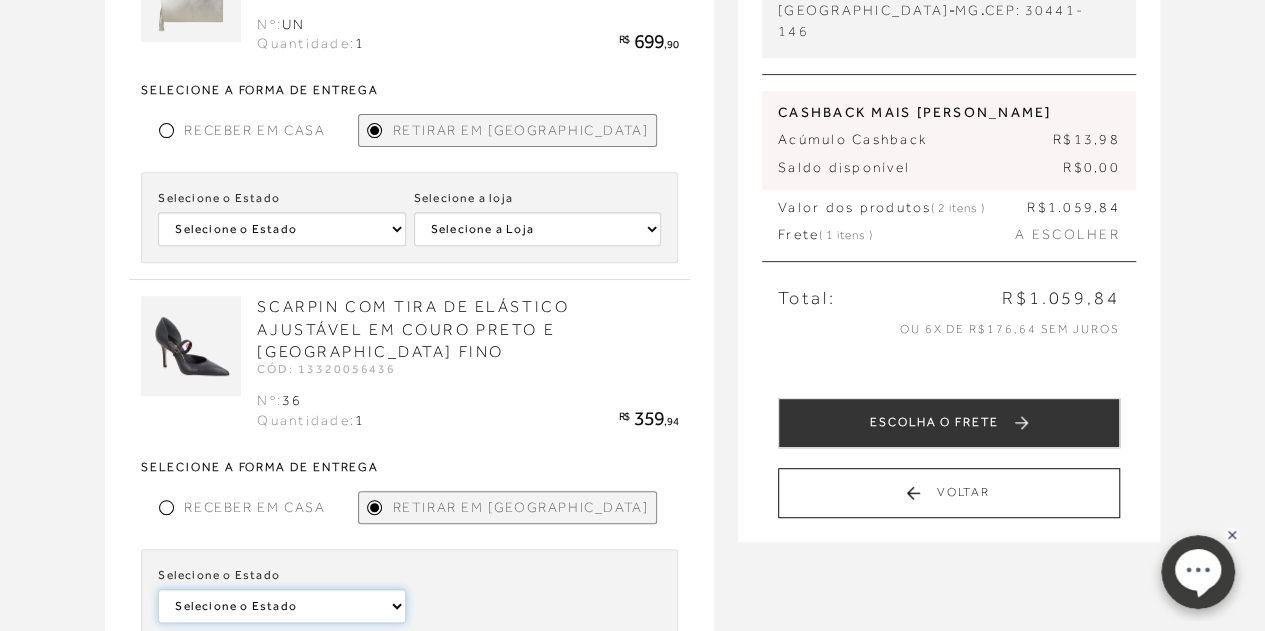 click on "Selecione o Estado Minas Gerais São Paulo" at bounding box center [281, 229] 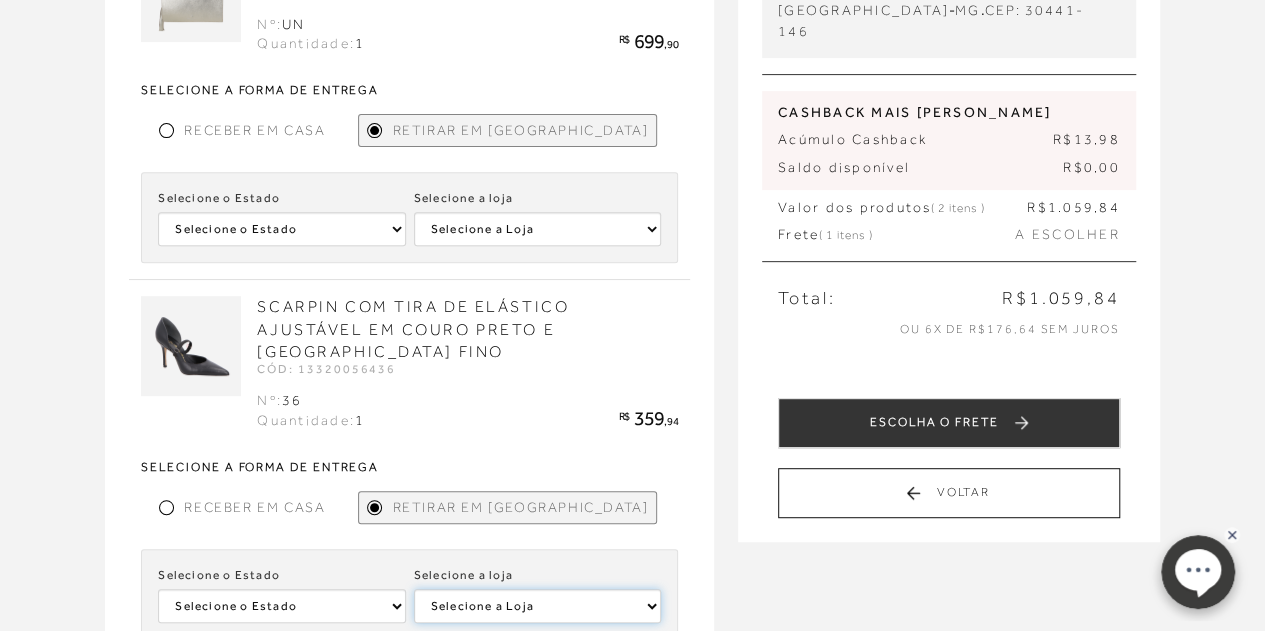 click on "Selecione a Loja LUIZA BARCELOS DIAMOND MALL" at bounding box center [537, 229] 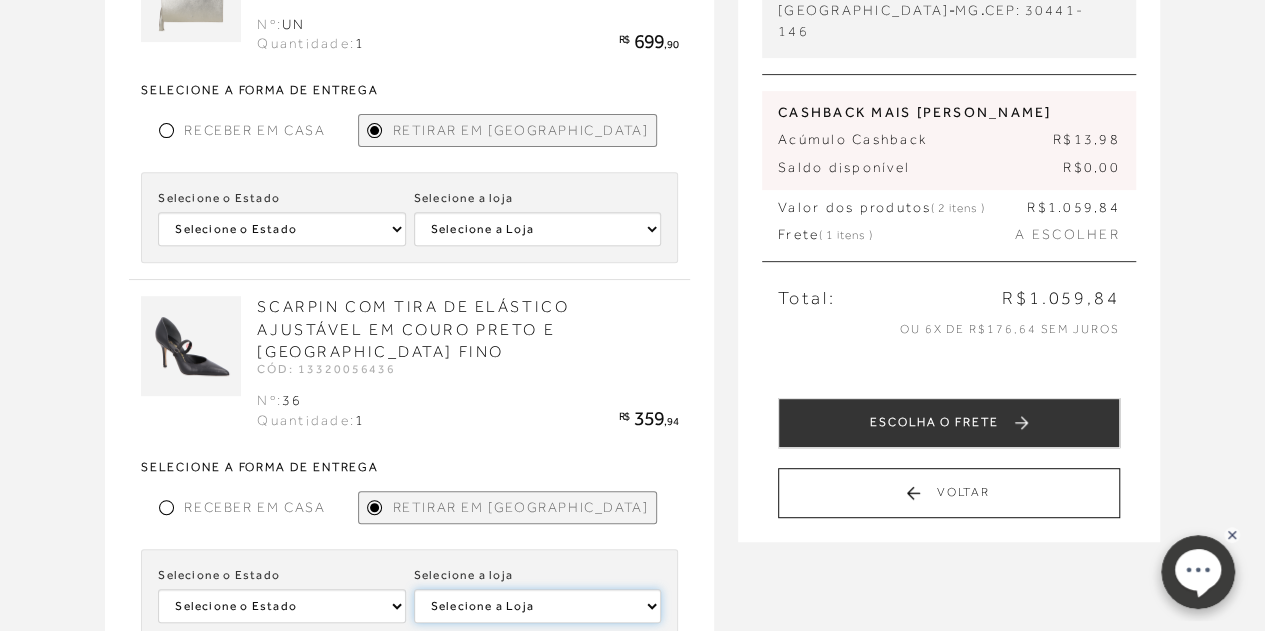 select 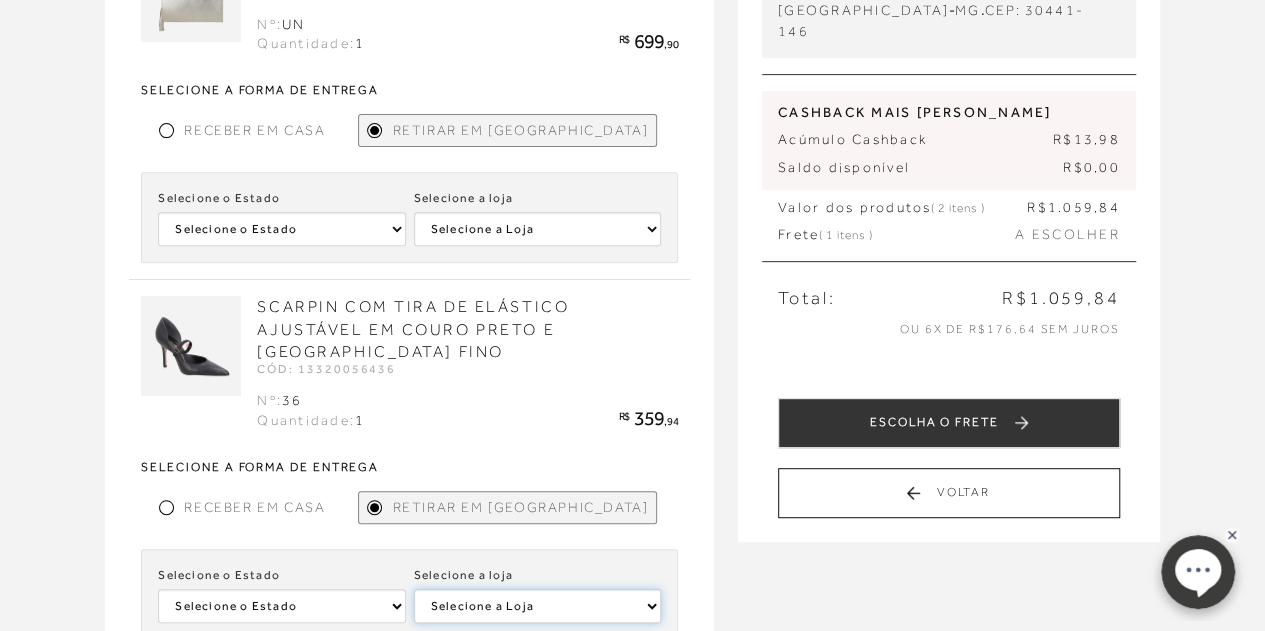 click on "Selecione a Loja LUIZA BARCELOS DIAMOND MALL" at bounding box center (537, 229) 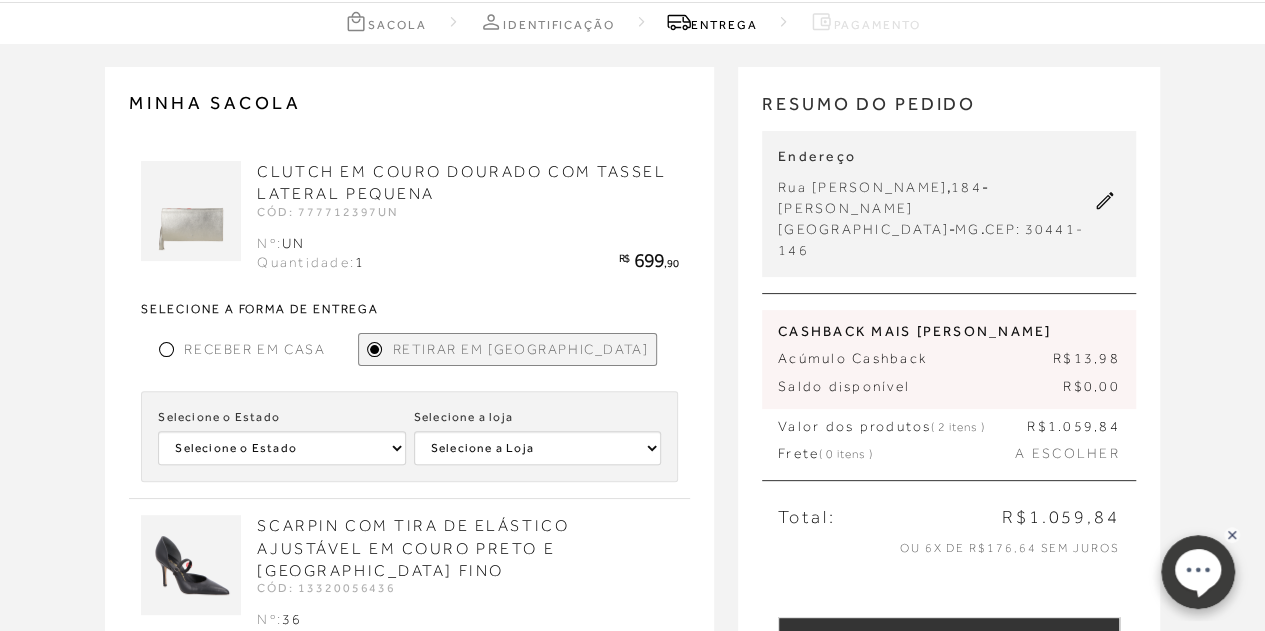 scroll, scrollTop: 87, scrollLeft: 0, axis: vertical 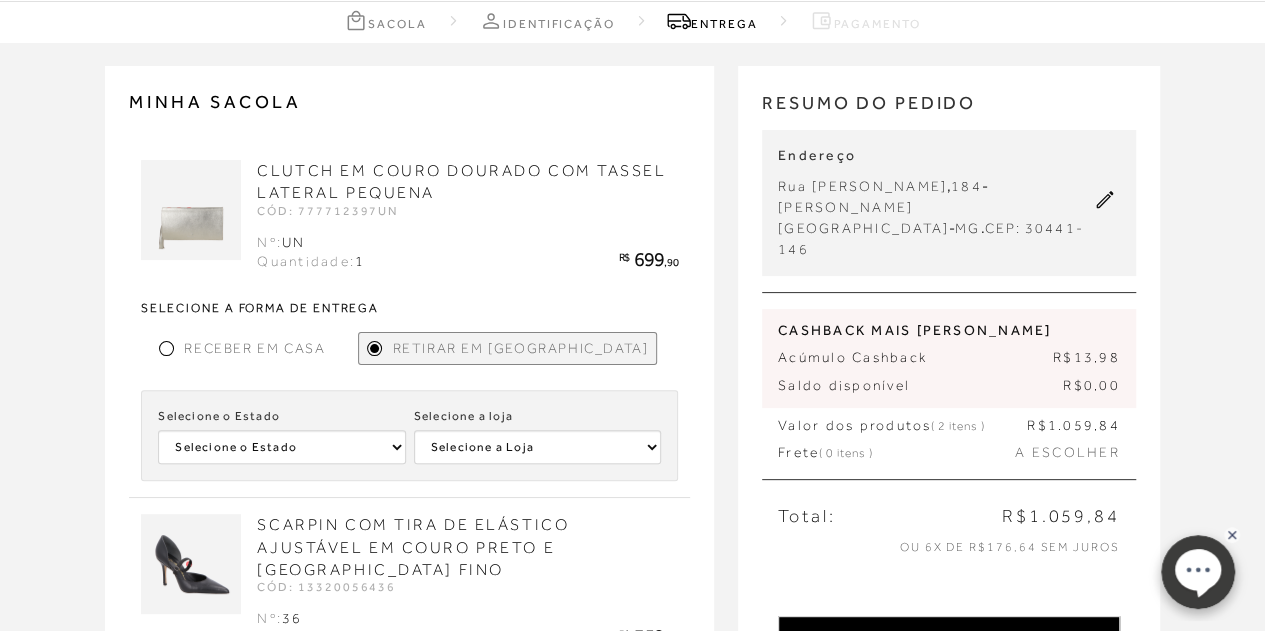 click on "ESCOLHA O FRETE" at bounding box center [949, 641] 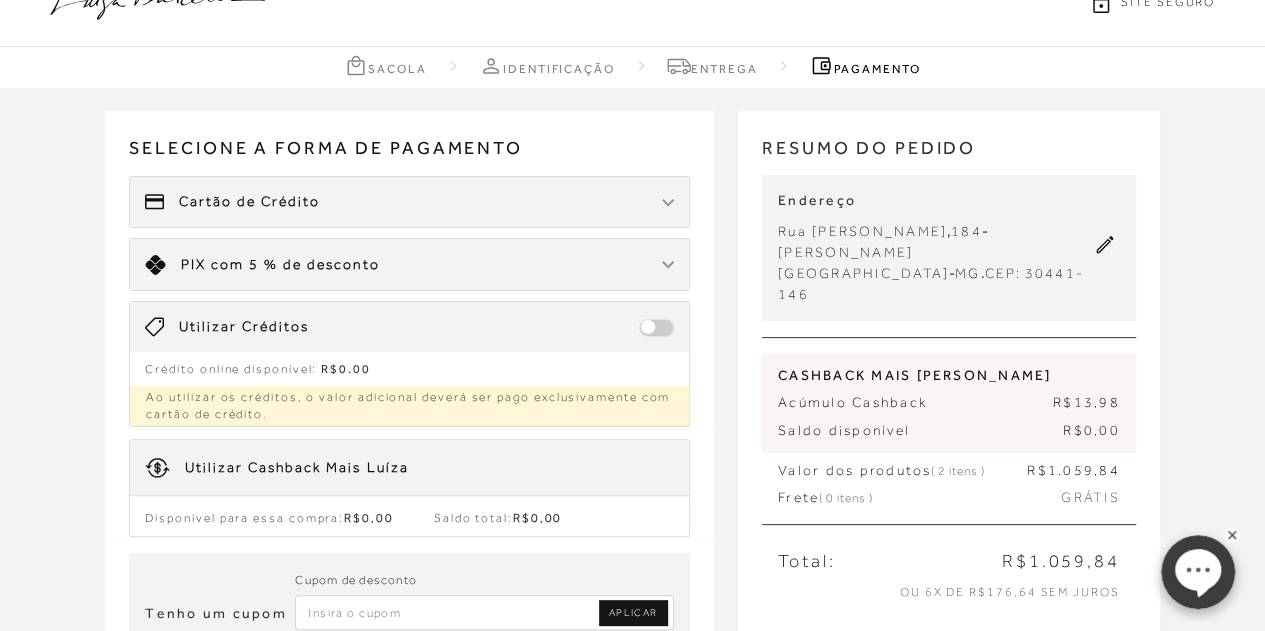 scroll, scrollTop: 0, scrollLeft: 0, axis: both 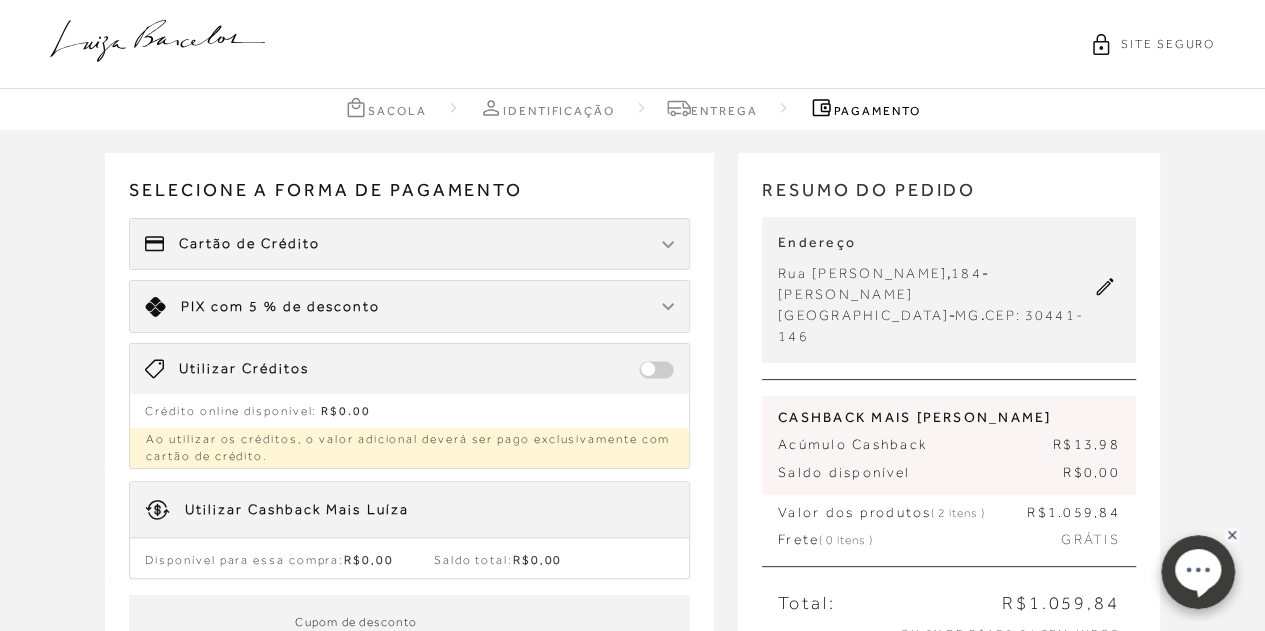 click on "Entrega" at bounding box center (712, 107) 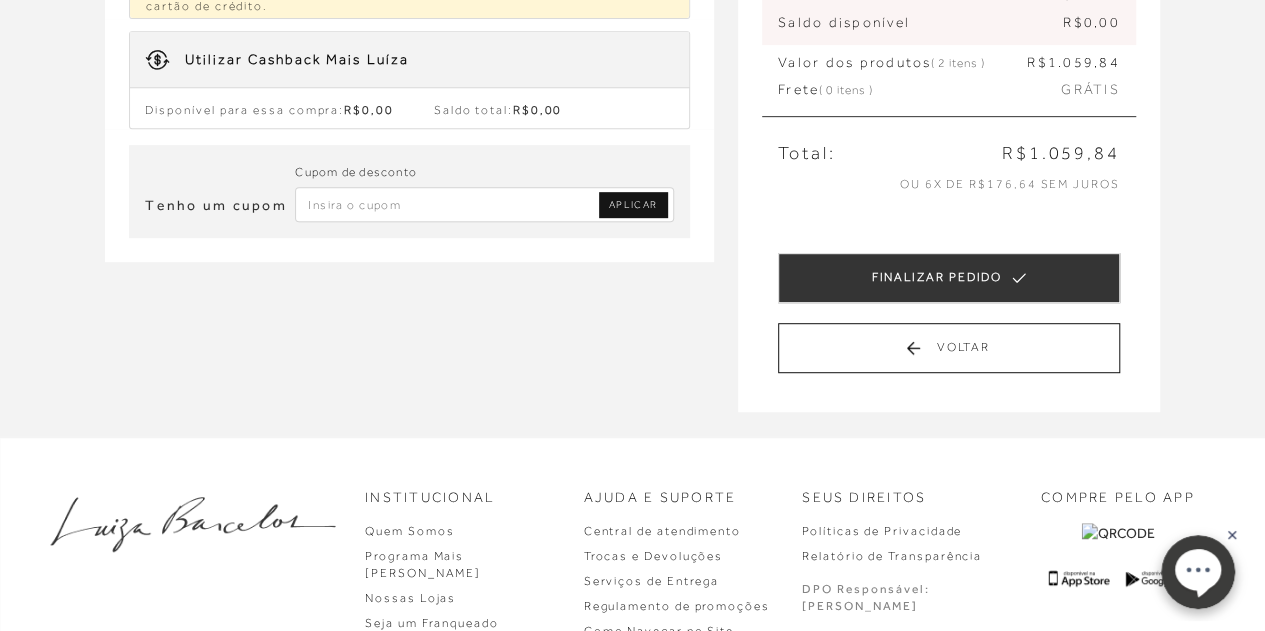scroll, scrollTop: 596, scrollLeft: 0, axis: vertical 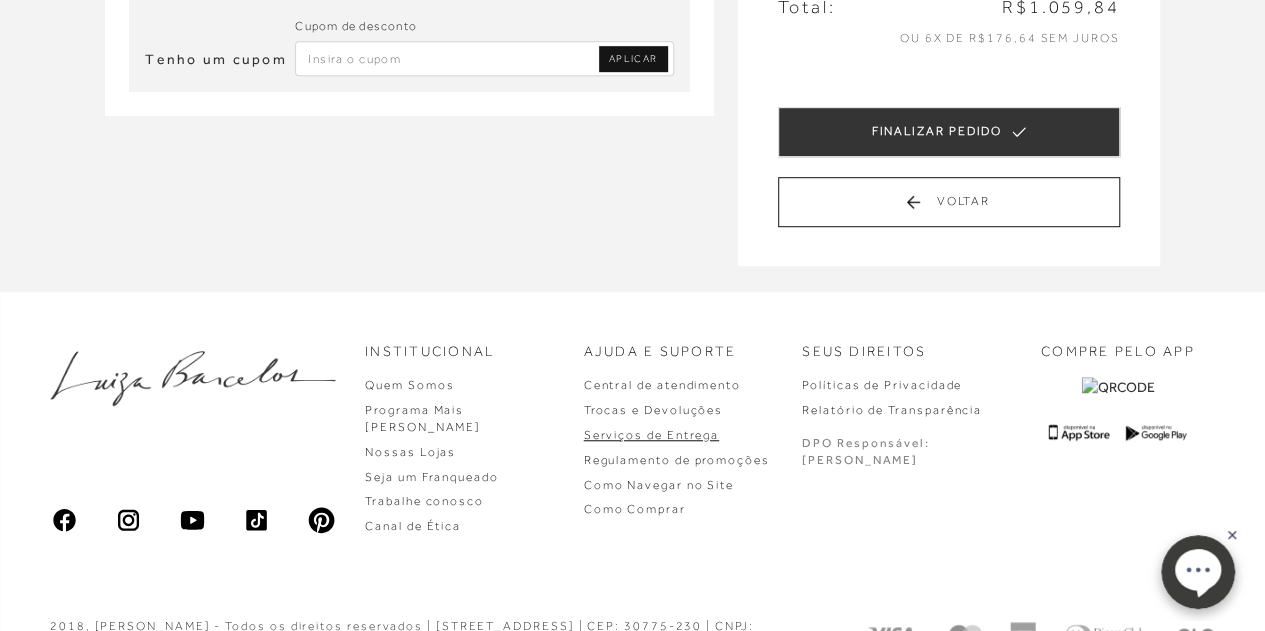 click on "Serviços de Entrega" at bounding box center (651, 435) 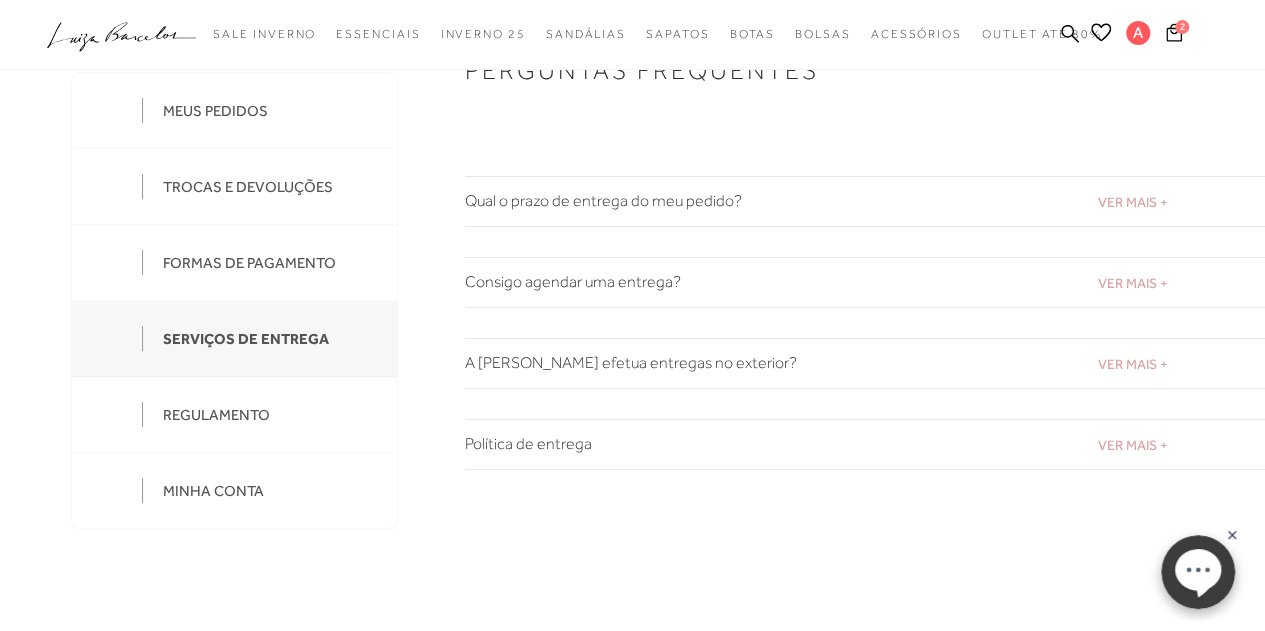 scroll, scrollTop: 131, scrollLeft: 0, axis: vertical 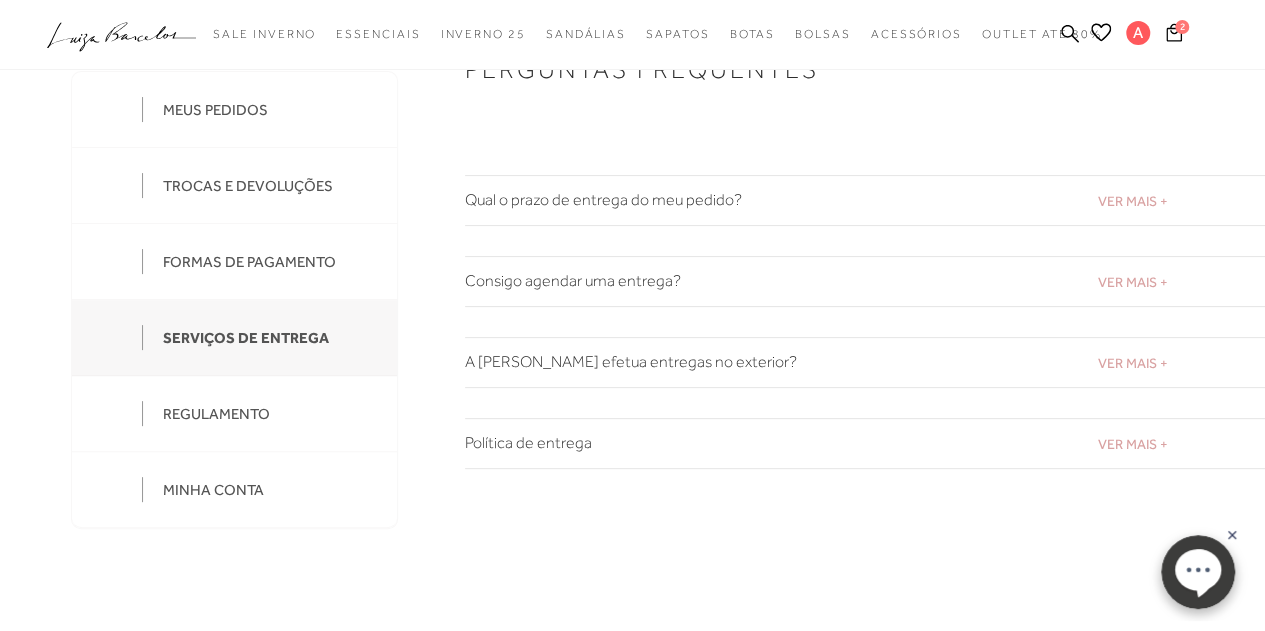 click on "VER MAIS +" at bounding box center [1133, 444] 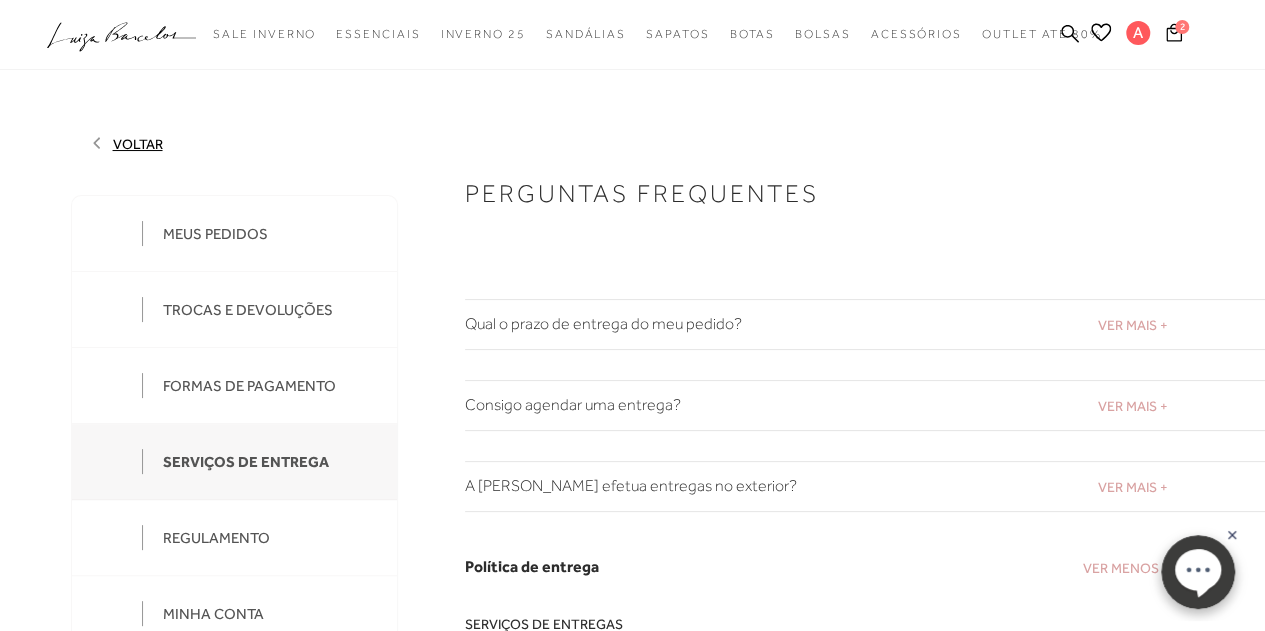 scroll, scrollTop: 0, scrollLeft: 0, axis: both 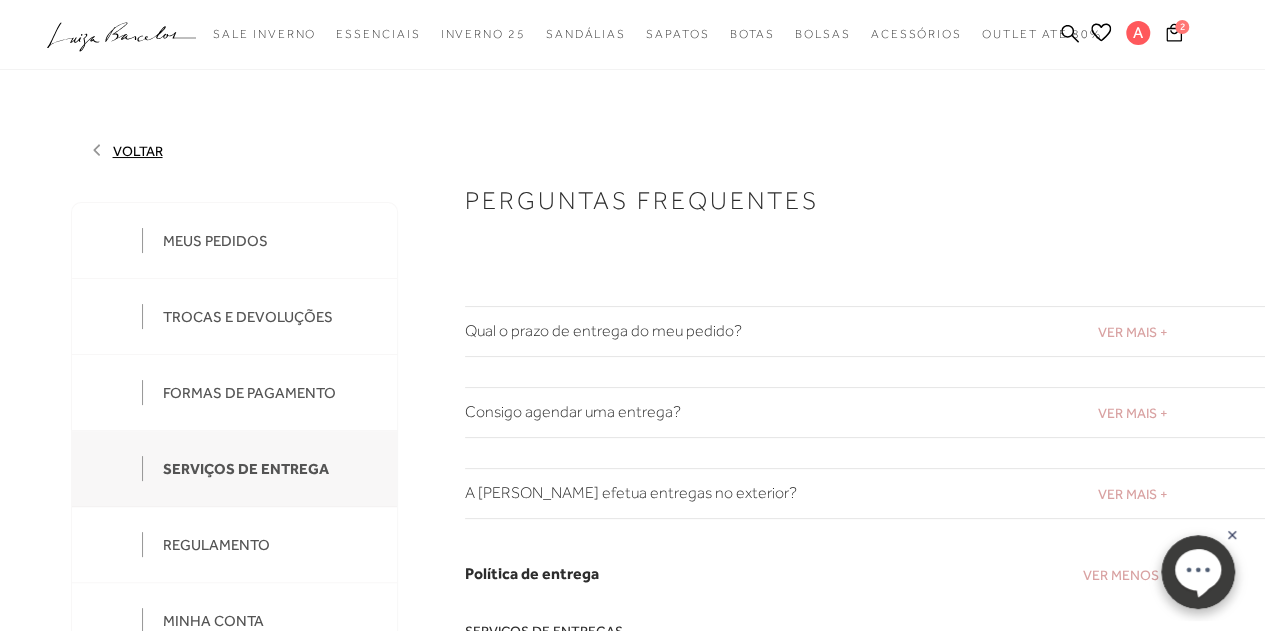 click on "VER MAIS +" at bounding box center (1133, 332) 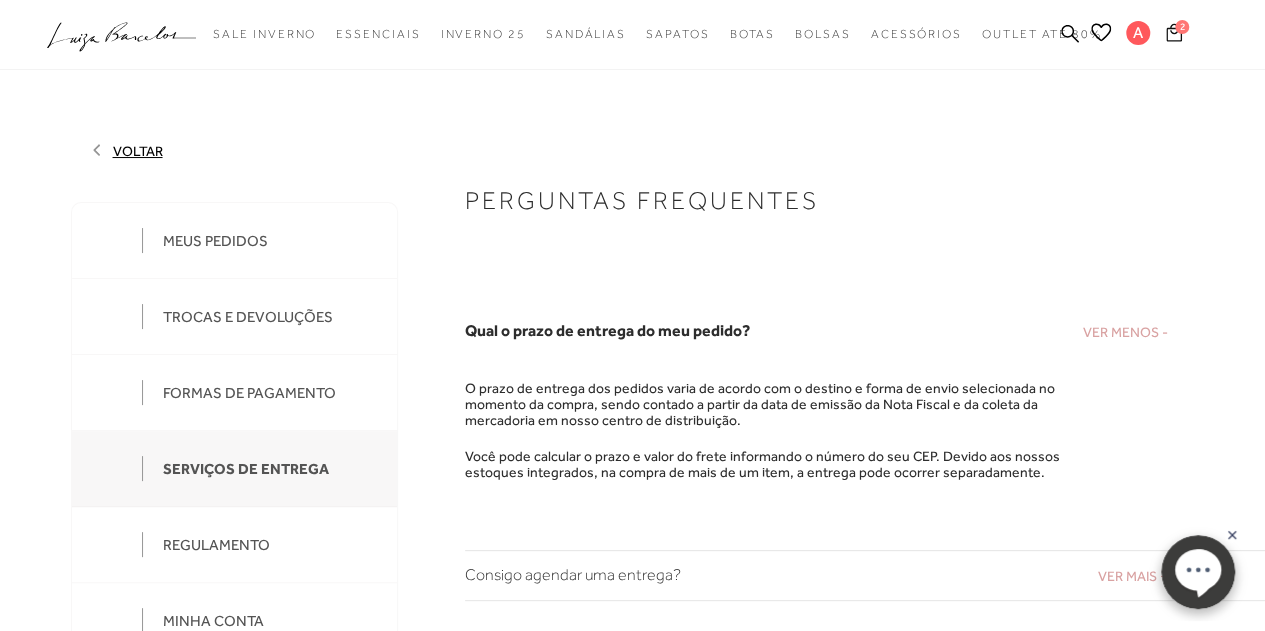 click 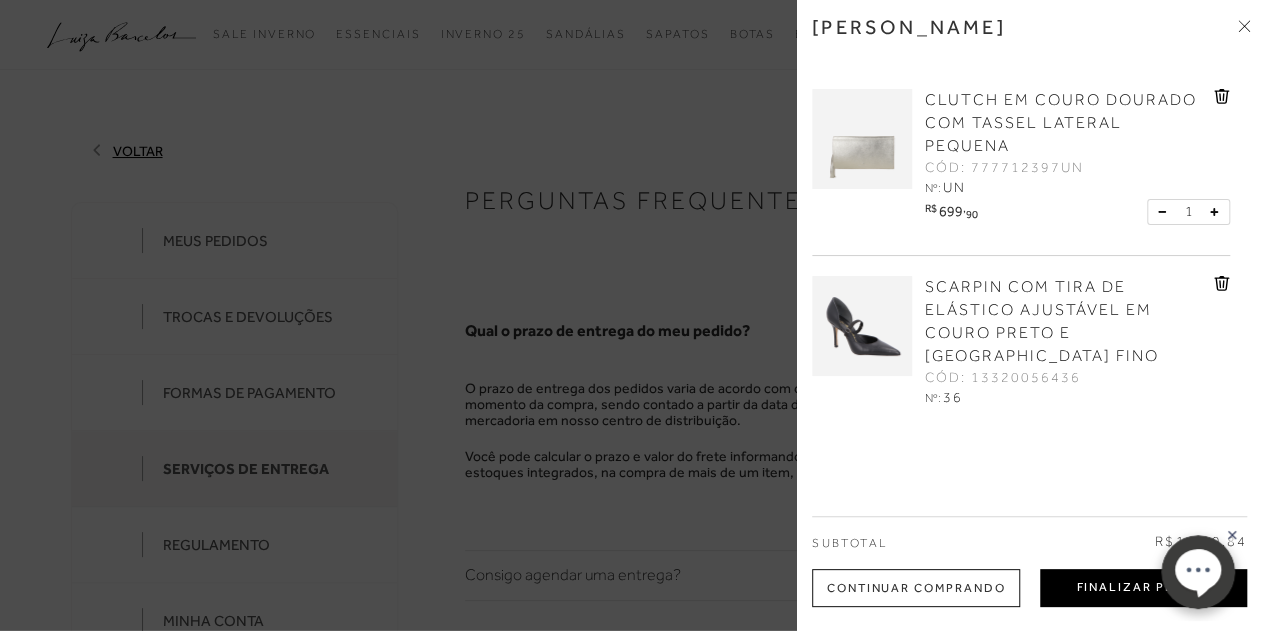 click on "Finalizar Pedido" at bounding box center (1143, 588) 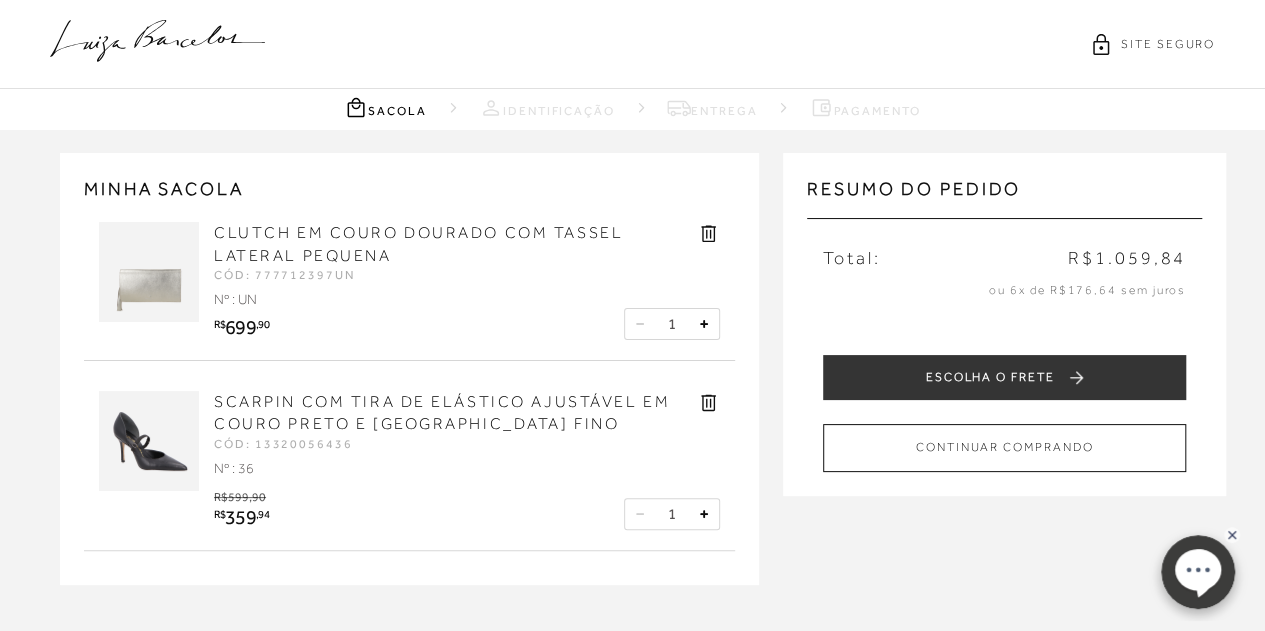 click 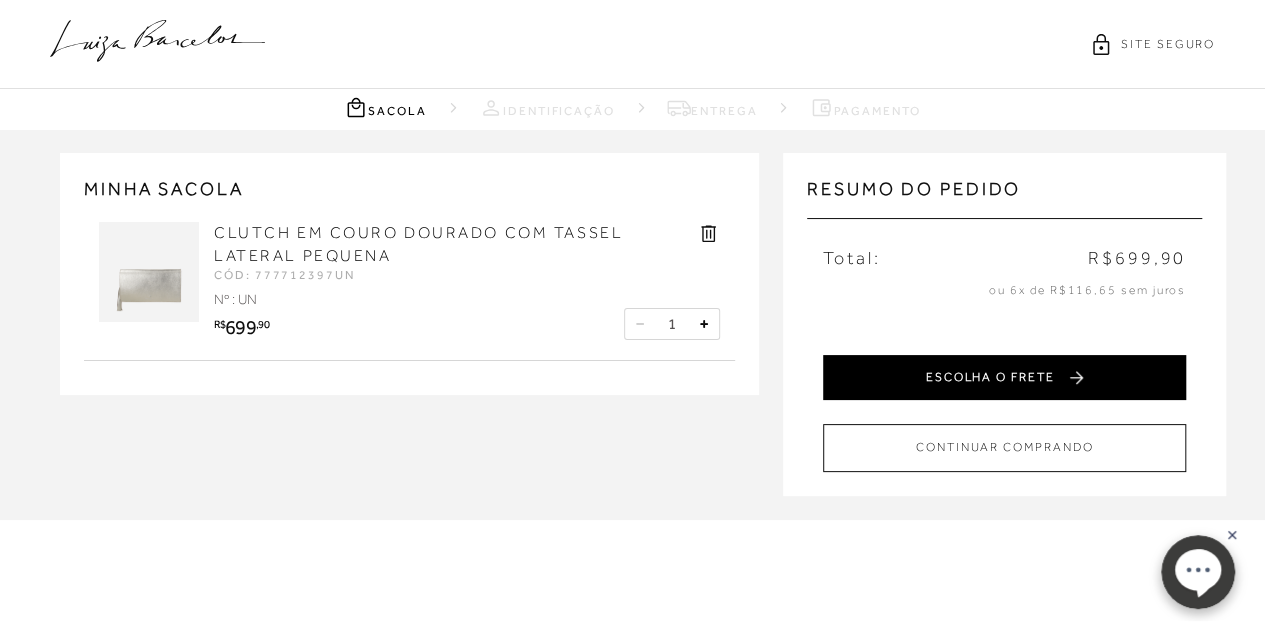 click on "ESCOLHA O FRETE" at bounding box center [1004, 377] 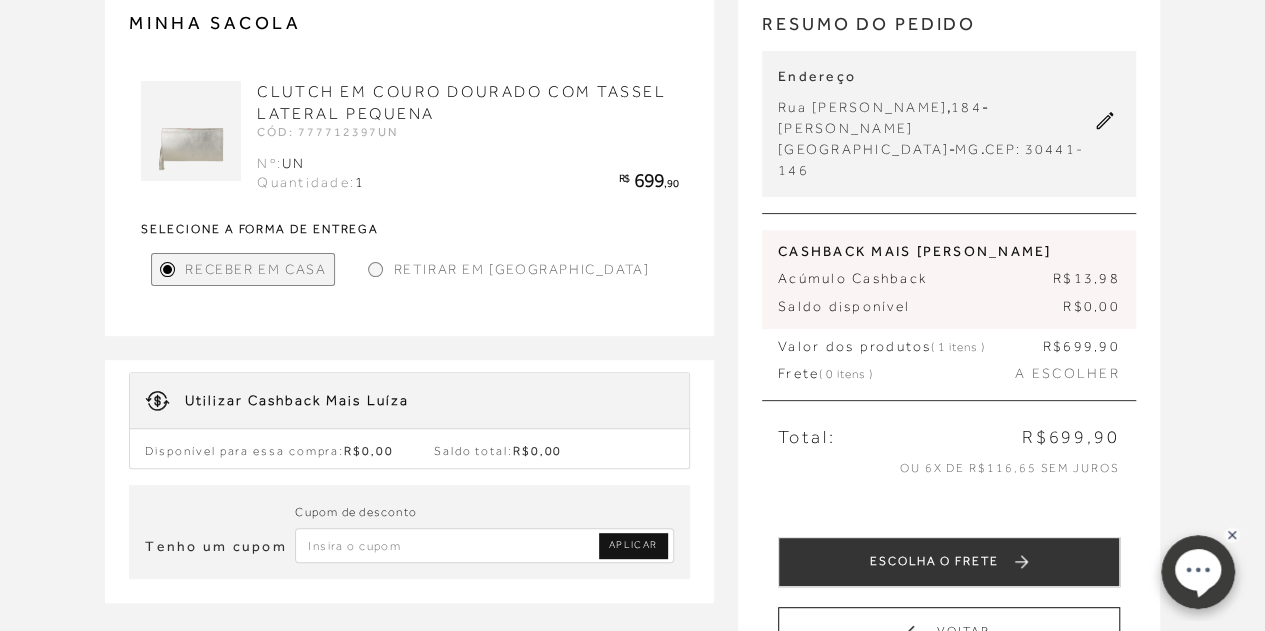 scroll, scrollTop: 168, scrollLeft: 0, axis: vertical 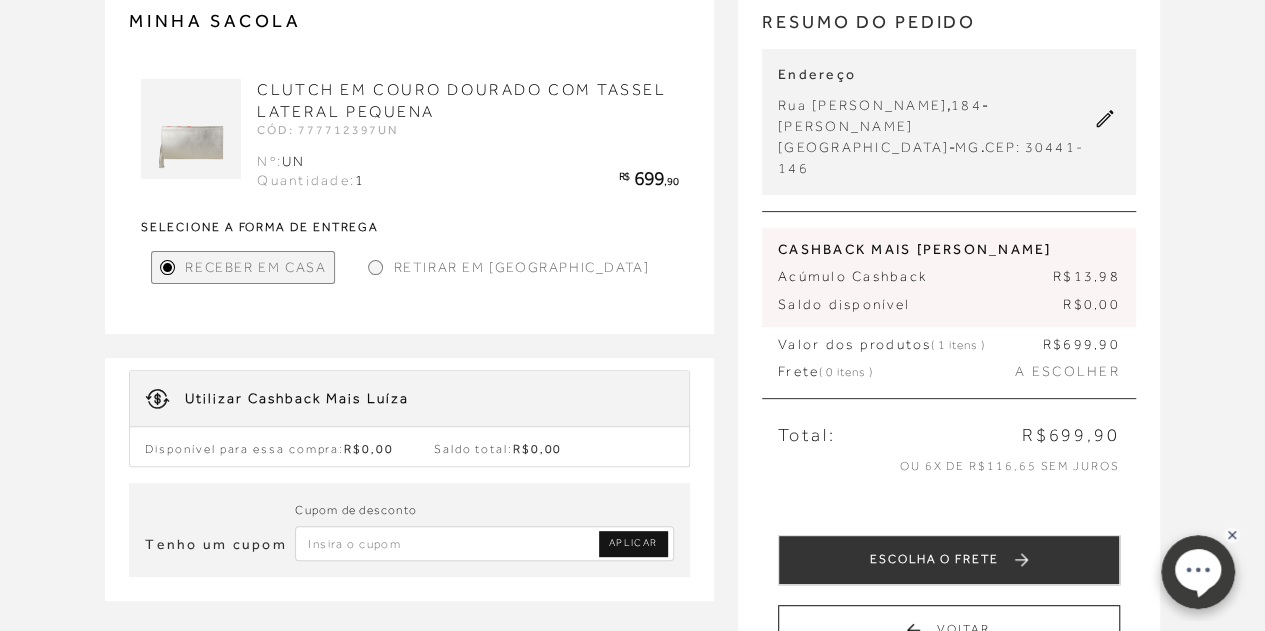 click on "Receber em Casa" at bounding box center [255, 267] 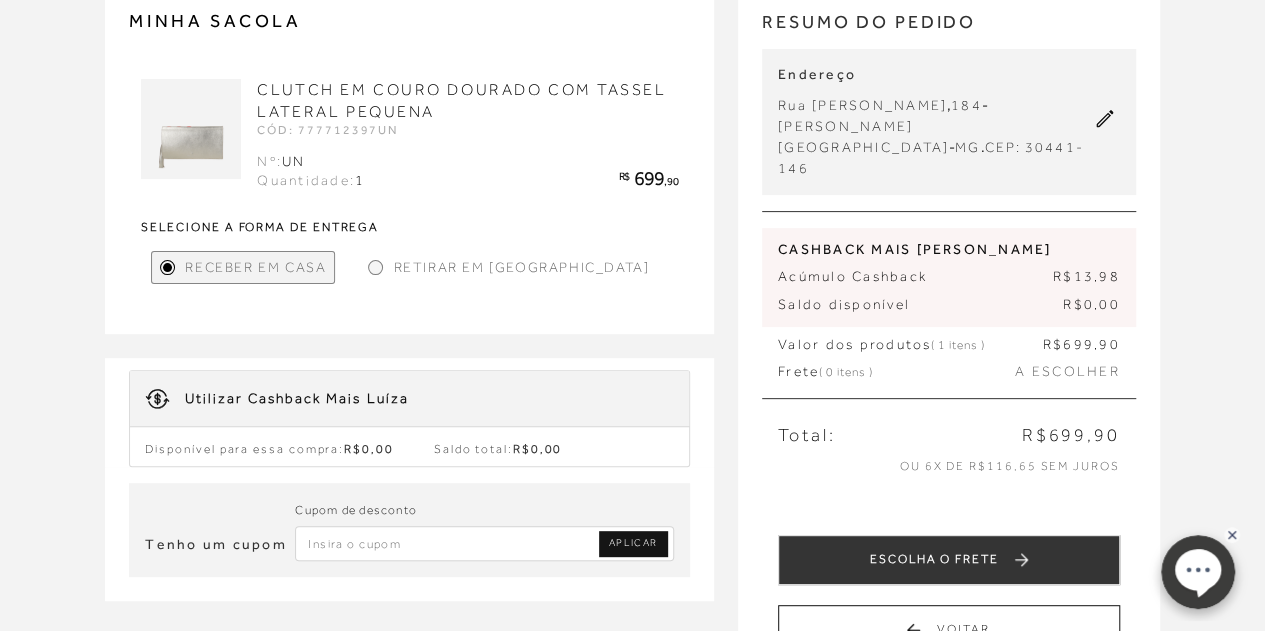 click at bounding box center [375, 267] 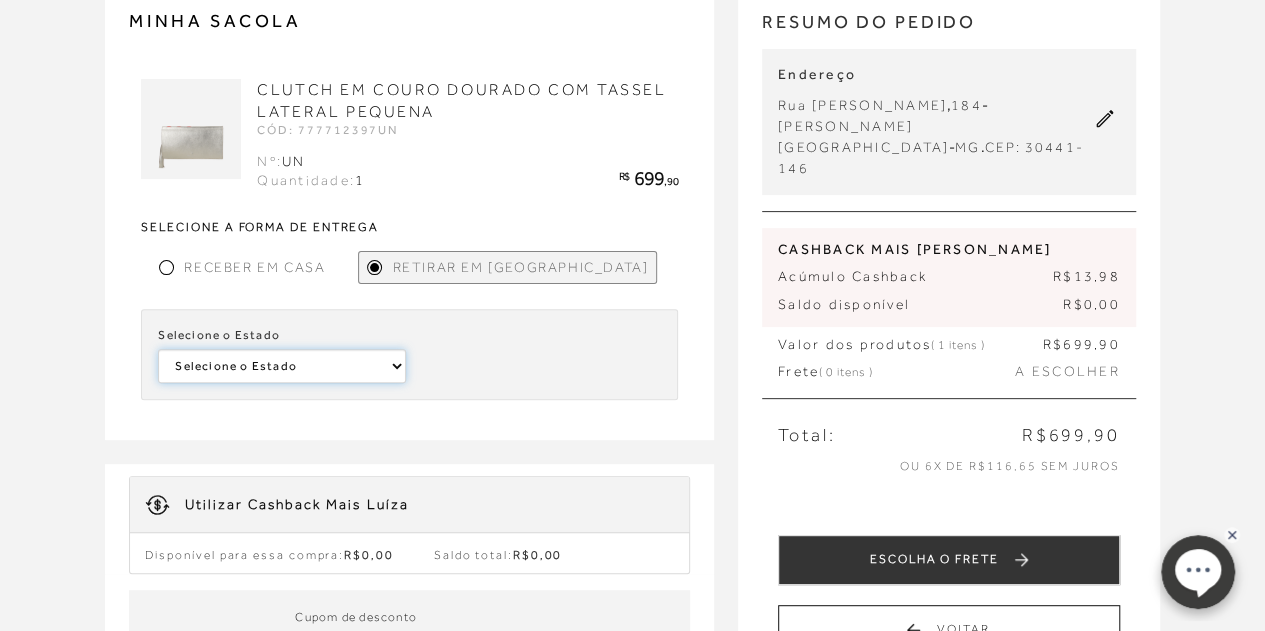click on "Selecione o Estado São Paulo Rio Grande do Norte Santa Catarina Alagoas Minas Gerais" at bounding box center (281, 366) 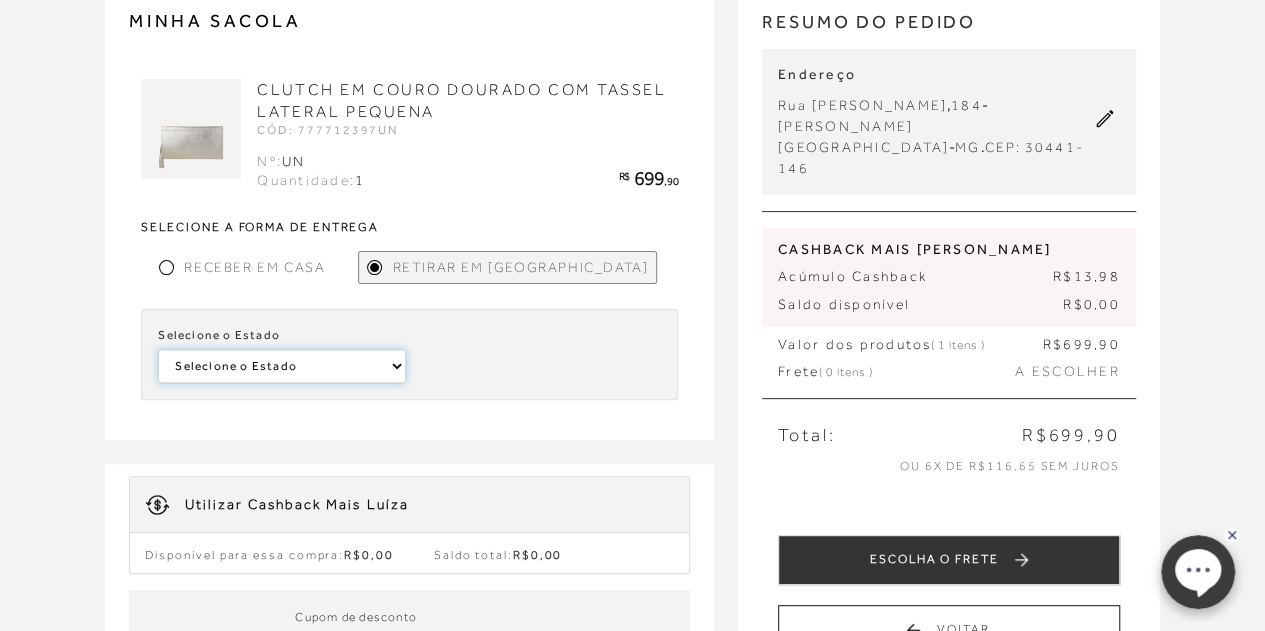 select 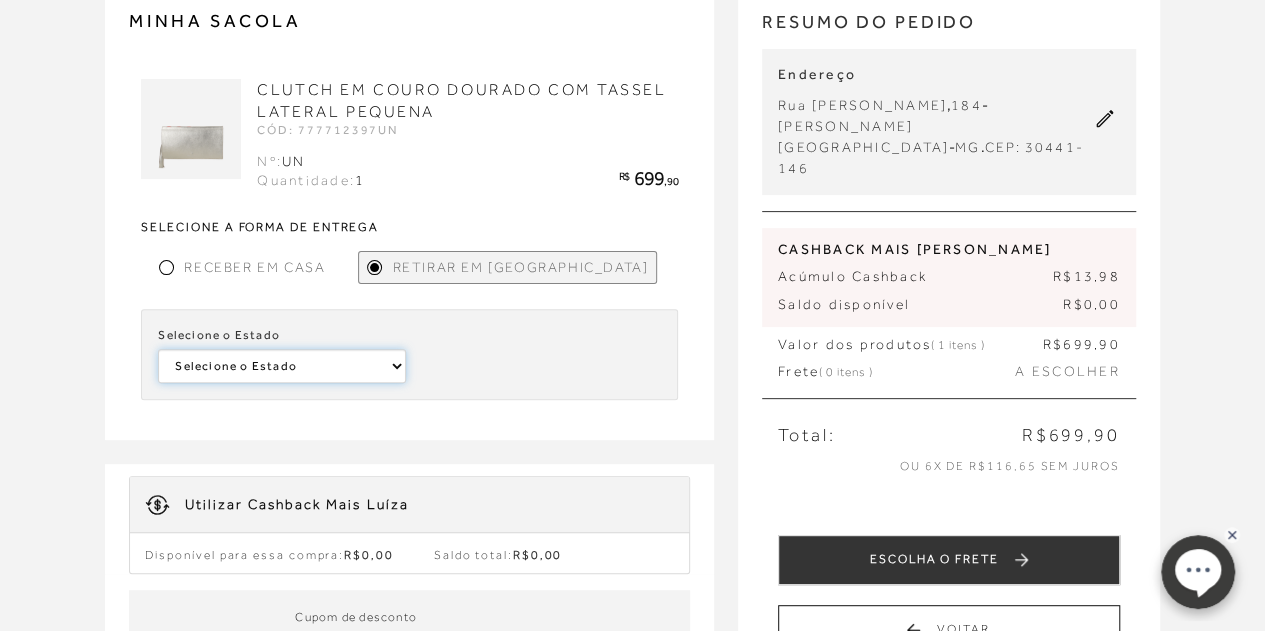click on "Selecione o Estado São Paulo Rio Grande do Norte Santa Catarina Alagoas Minas Gerais" at bounding box center [281, 366] 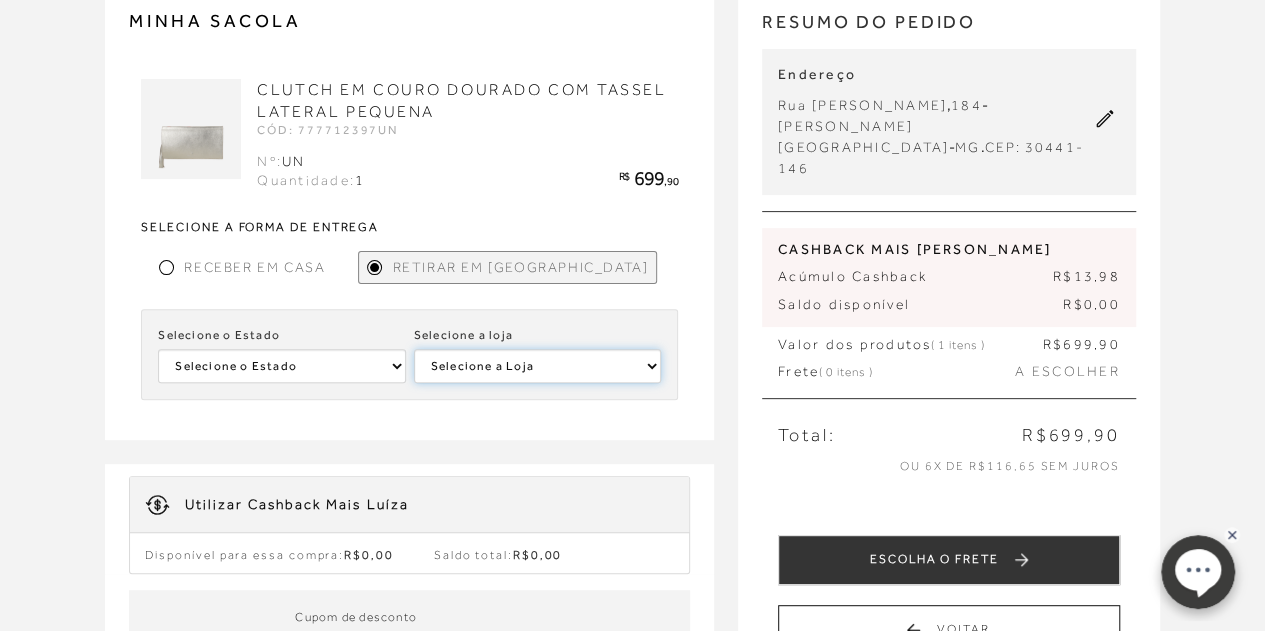 click on "Selecione a Loja LUIZA BARCELOS BELVEDERE - BELO HORIZONTE (MG)" at bounding box center (537, 366) 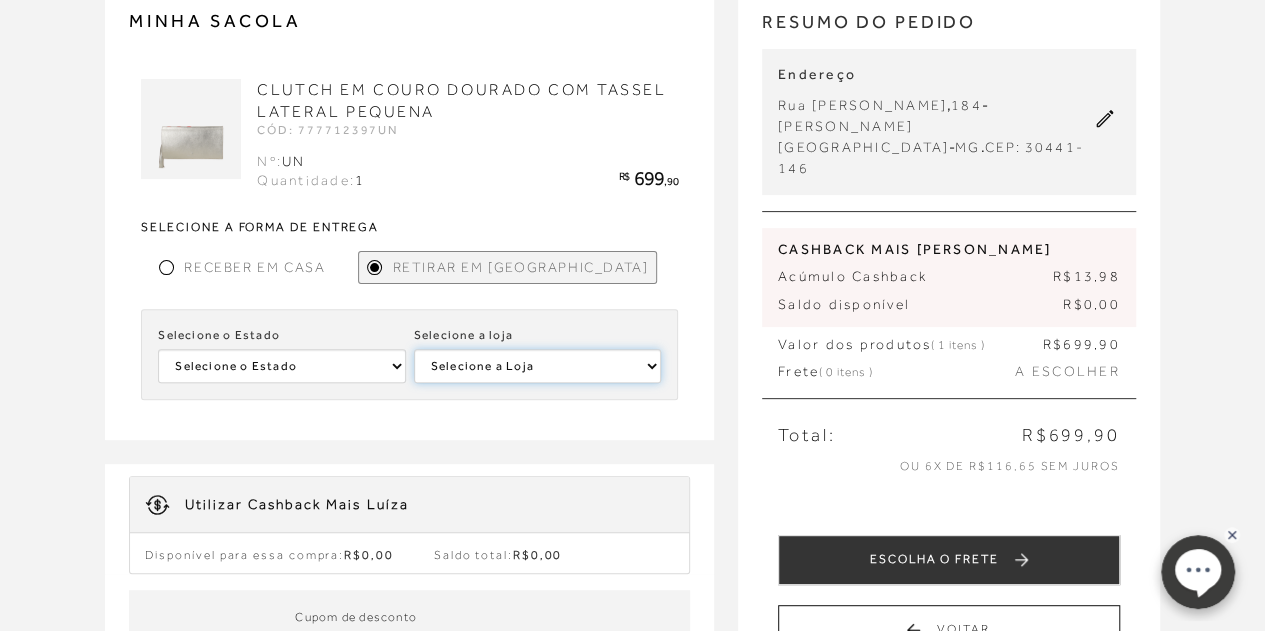 select 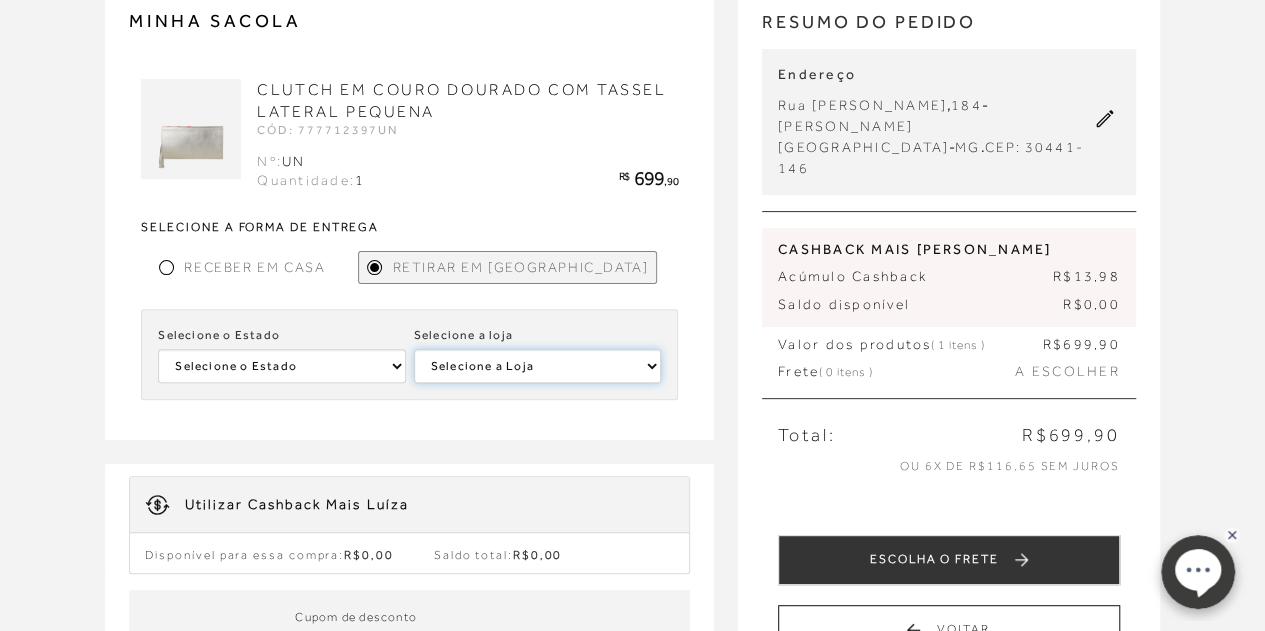 click on "Selecione a Loja LUIZA BARCELOS BELVEDERE - BELO HORIZONTE (MG)" at bounding box center [537, 366] 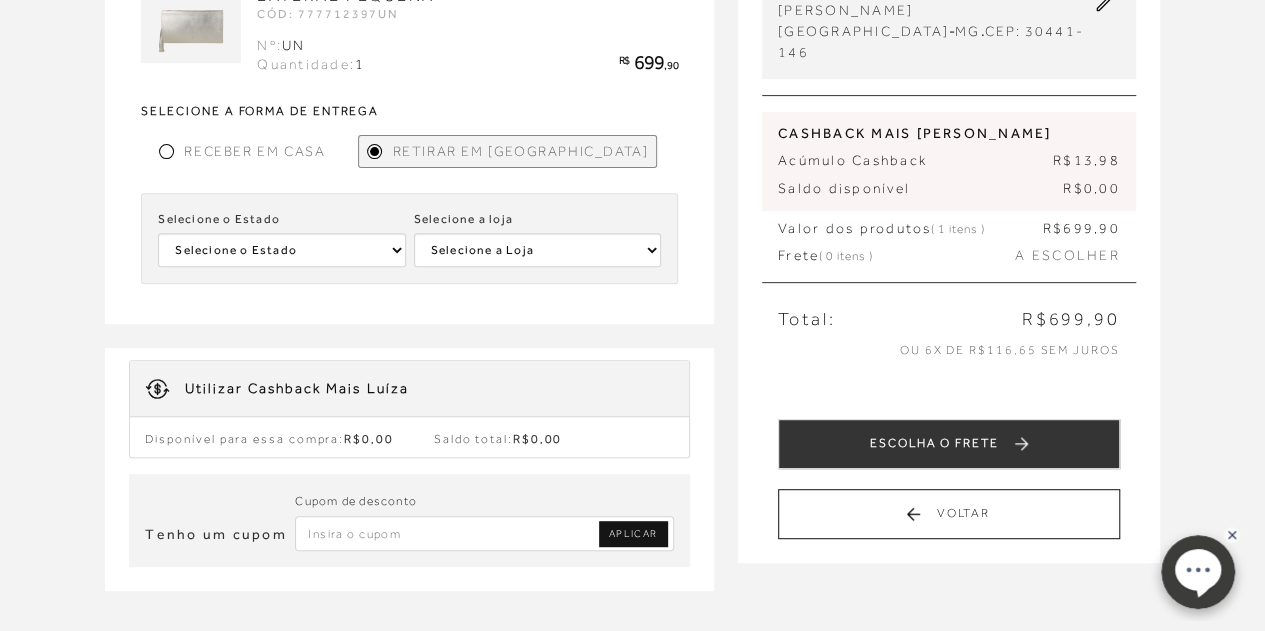 scroll, scrollTop: 180, scrollLeft: 0, axis: vertical 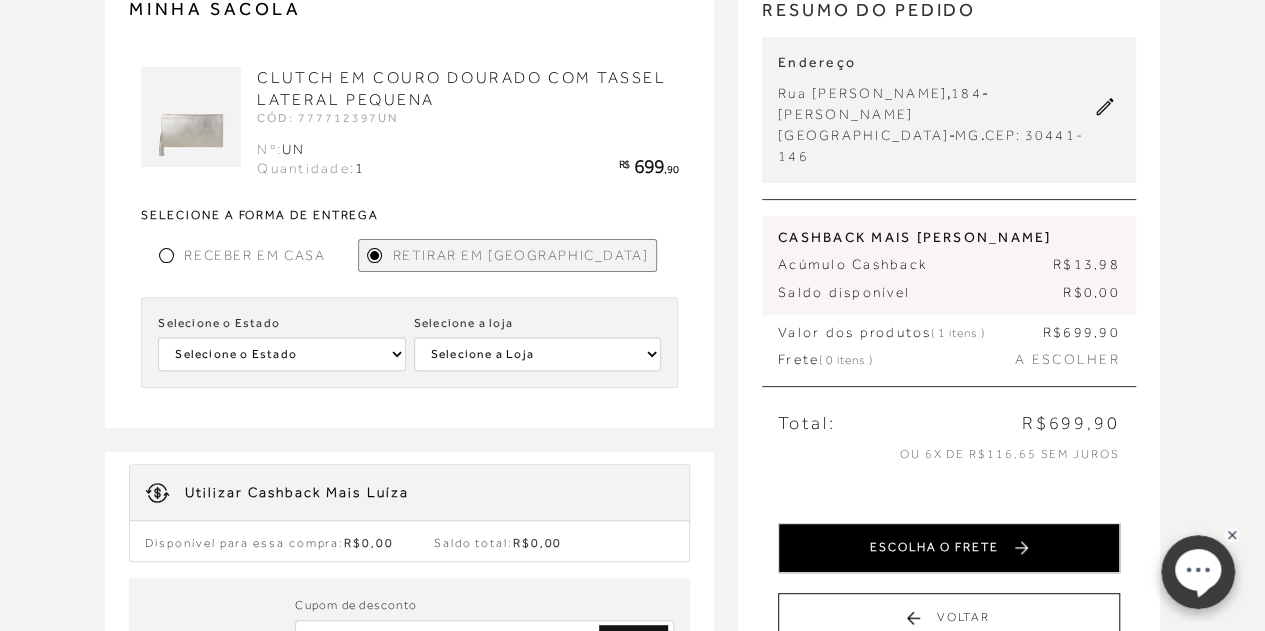 click on "ESCOLHA O FRETE" at bounding box center [949, 548] 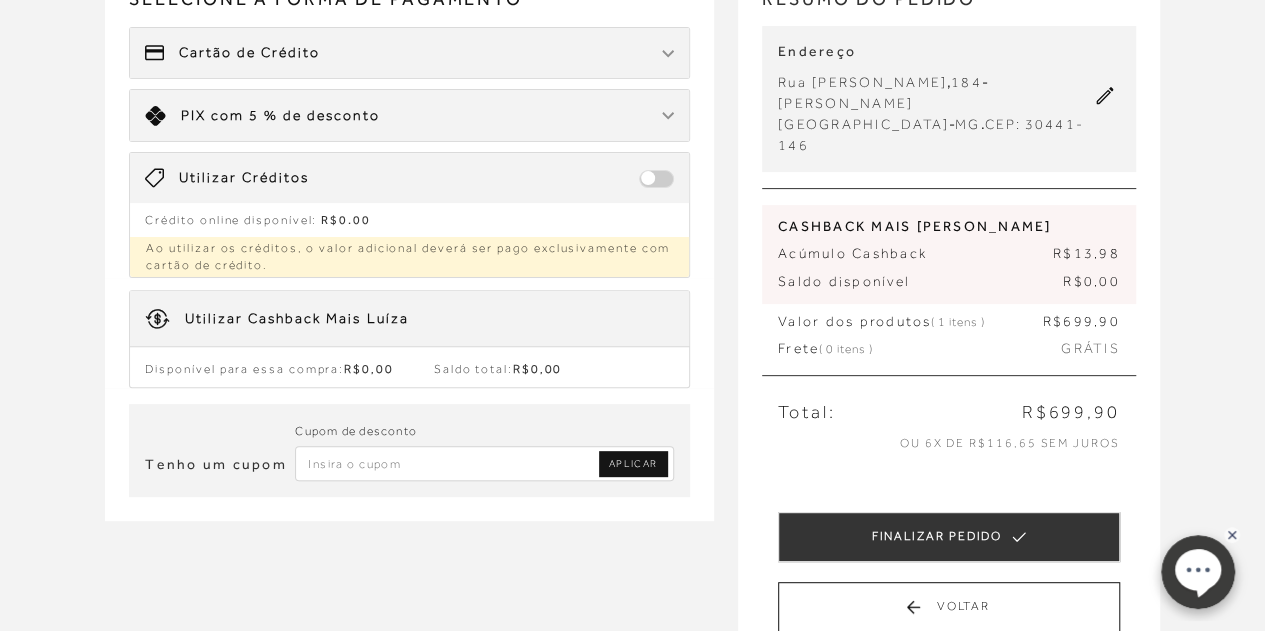 scroll, scrollTop: 0, scrollLeft: 0, axis: both 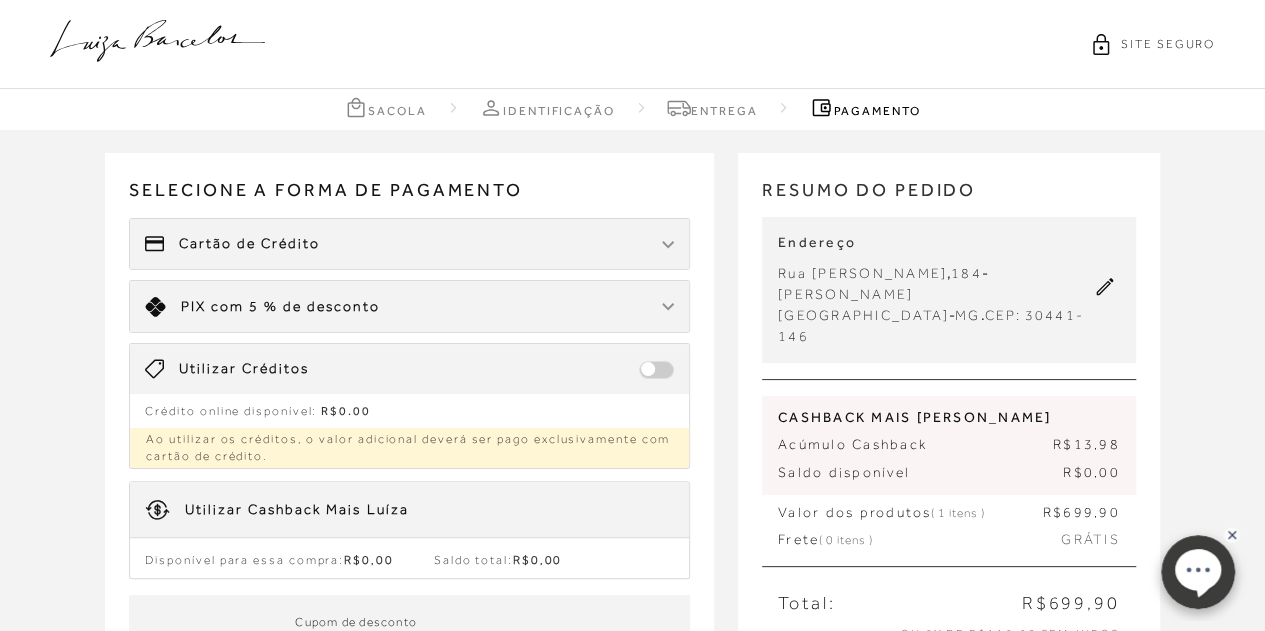 click 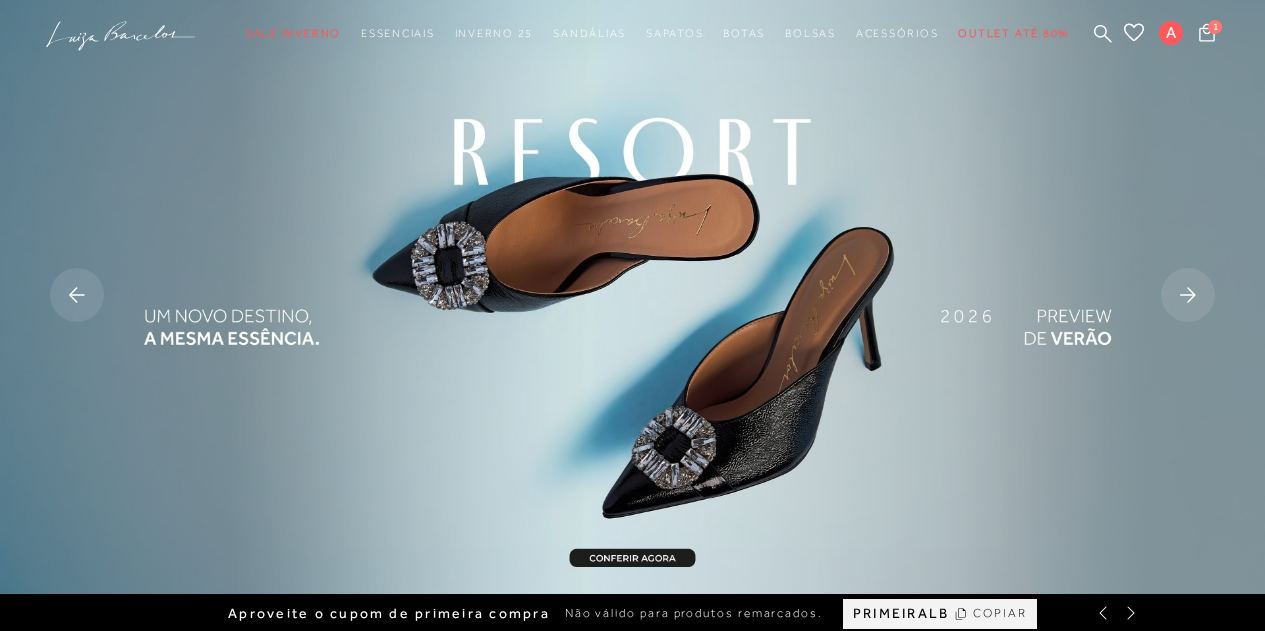 scroll, scrollTop: 0, scrollLeft: 0, axis: both 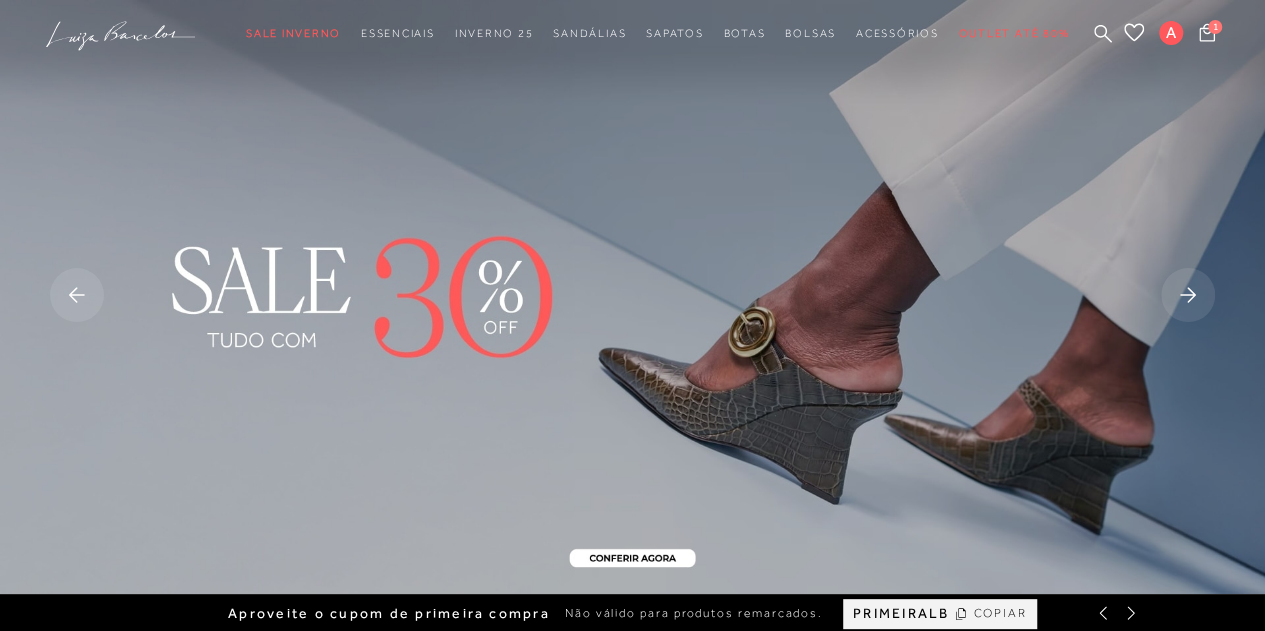 click at bounding box center (632, 297) 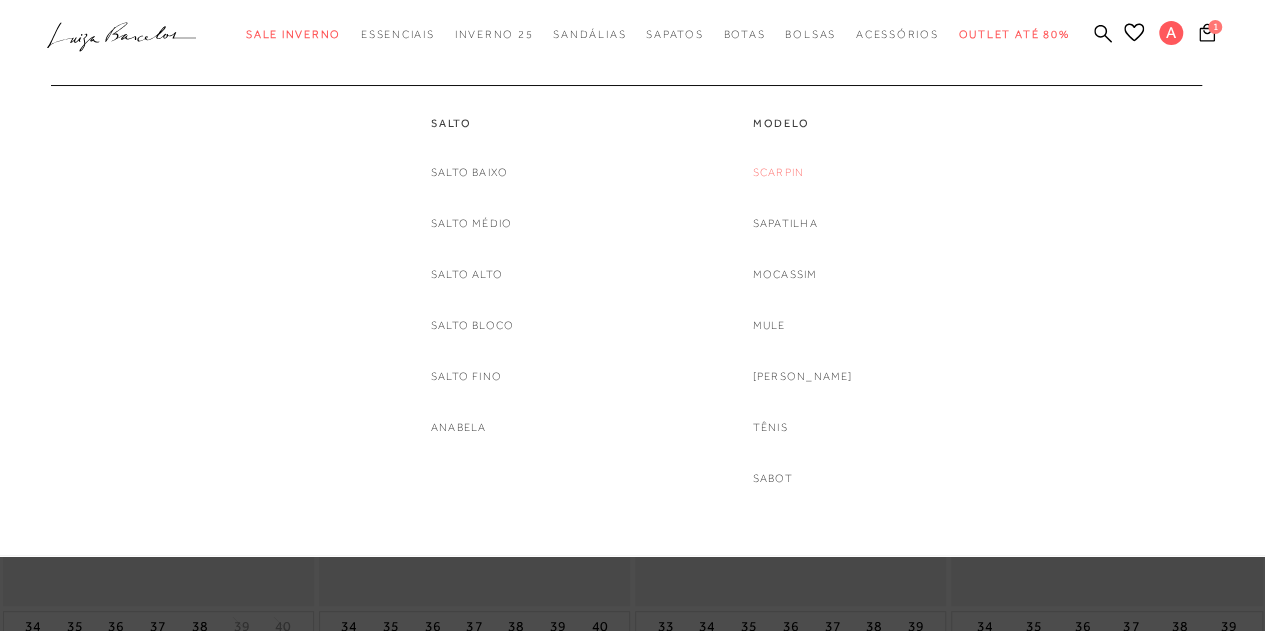 click on "Scarpin" at bounding box center (778, 172) 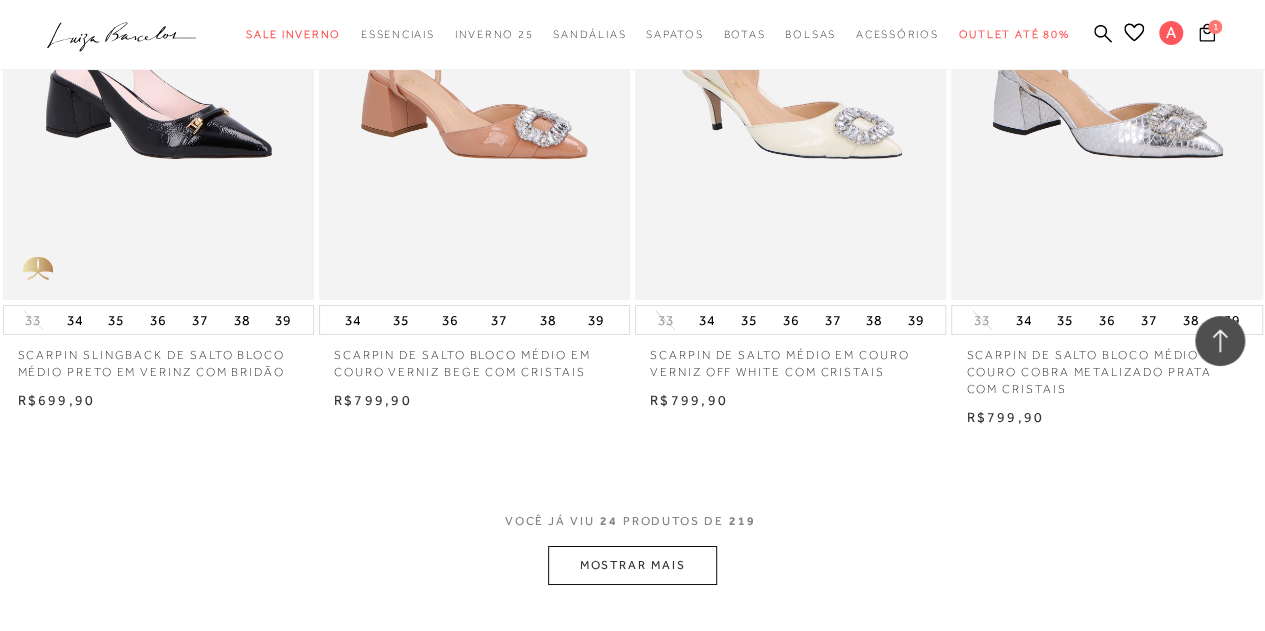 scroll, scrollTop: 3309, scrollLeft: 0, axis: vertical 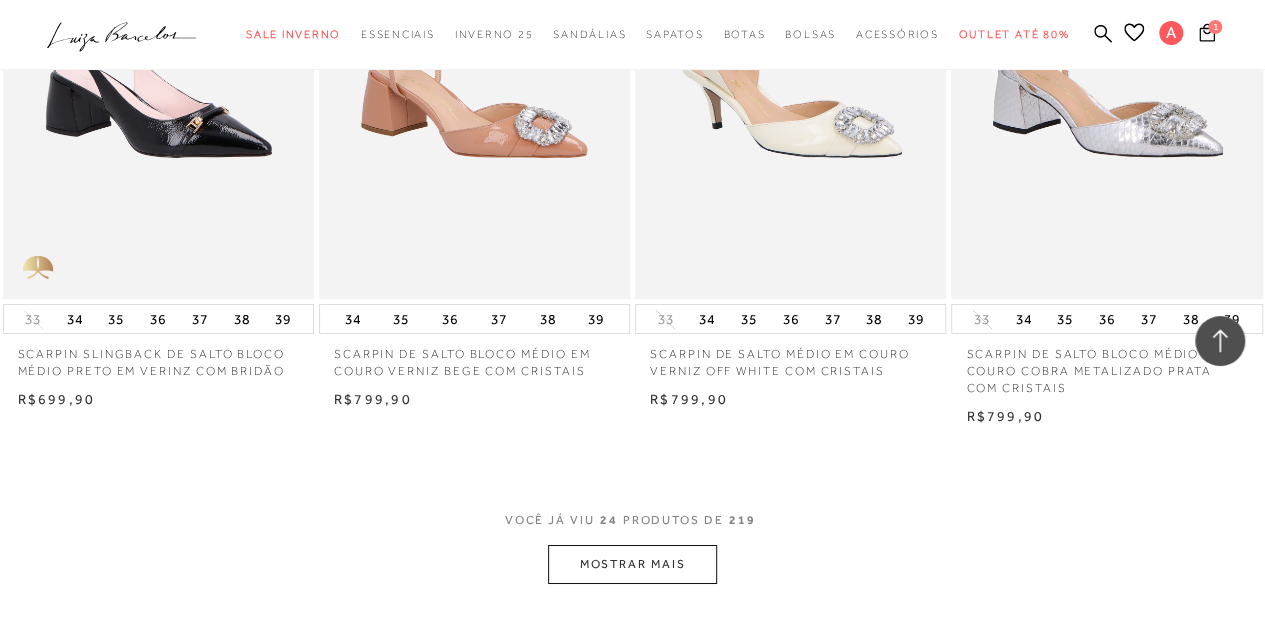 click on "MOSTRAR MAIS" at bounding box center (632, 564) 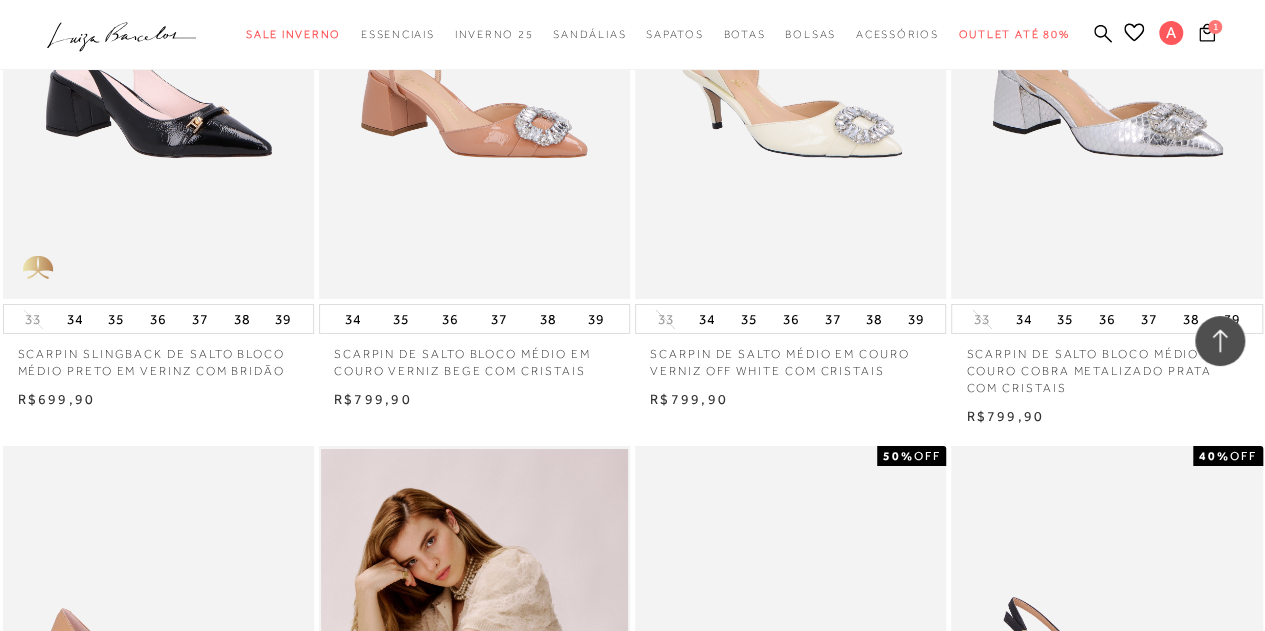 click on "SCARPIN MULE WEDGE PRETO
50%
OFF" at bounding box center [790, 679] 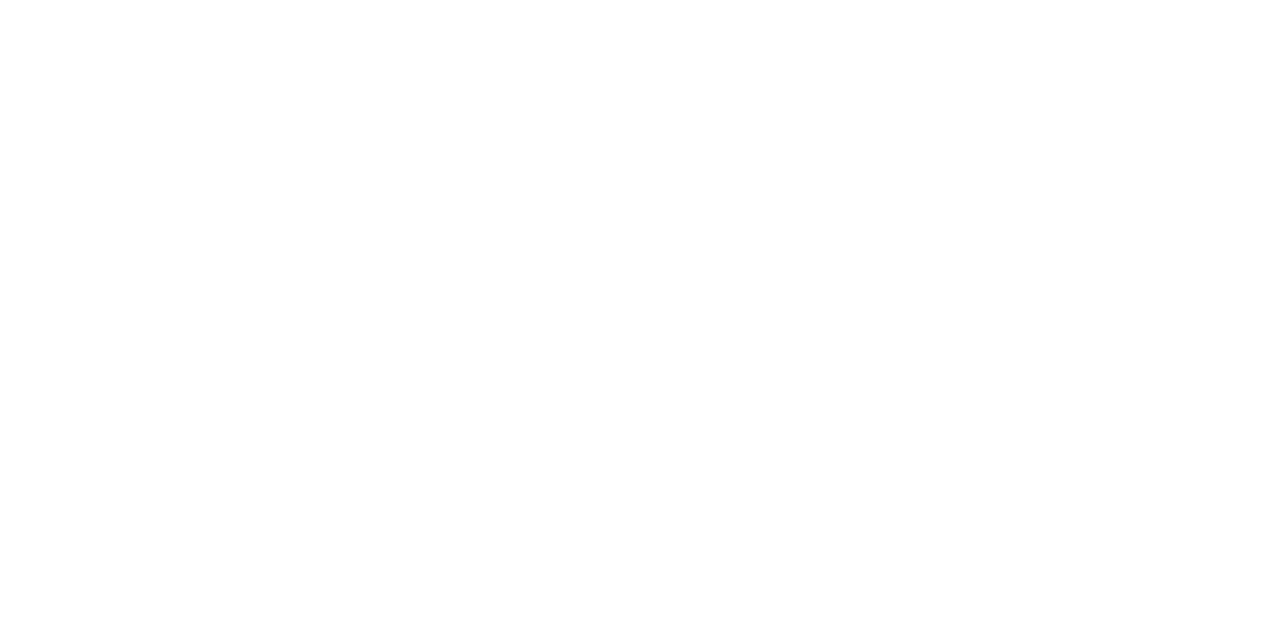 scroll, scrollTop: 0, scrollLeft: 0, axis: both 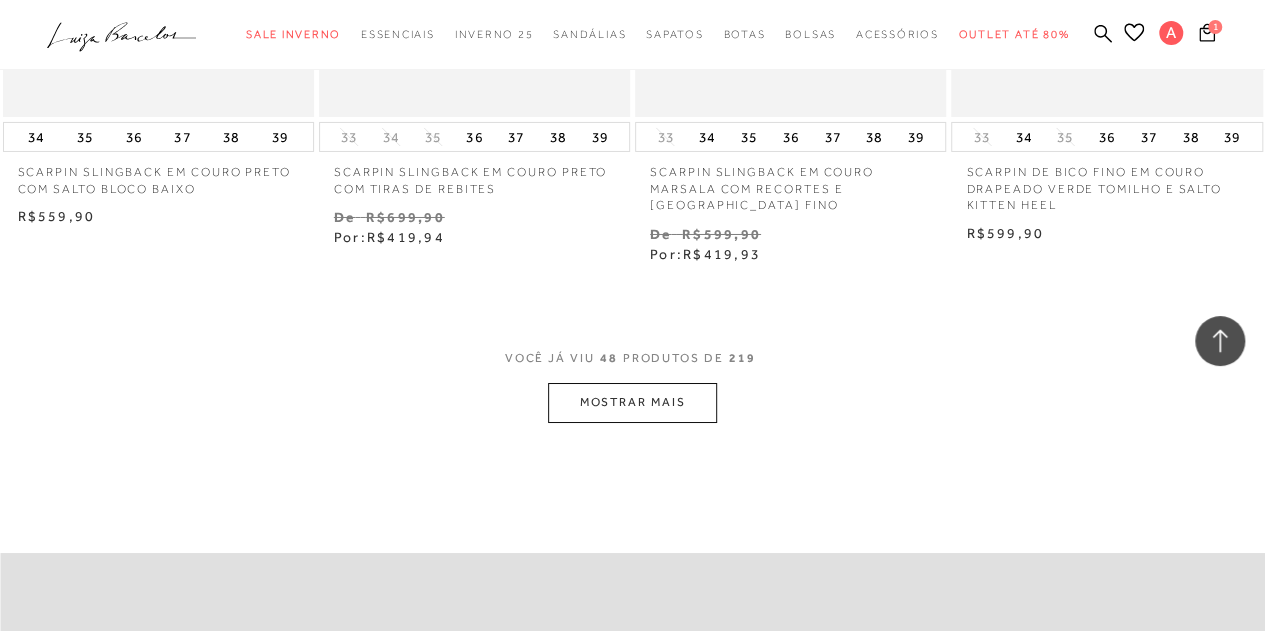 click on "MOSTRAR MAIS" at bounding box center (632, 402) 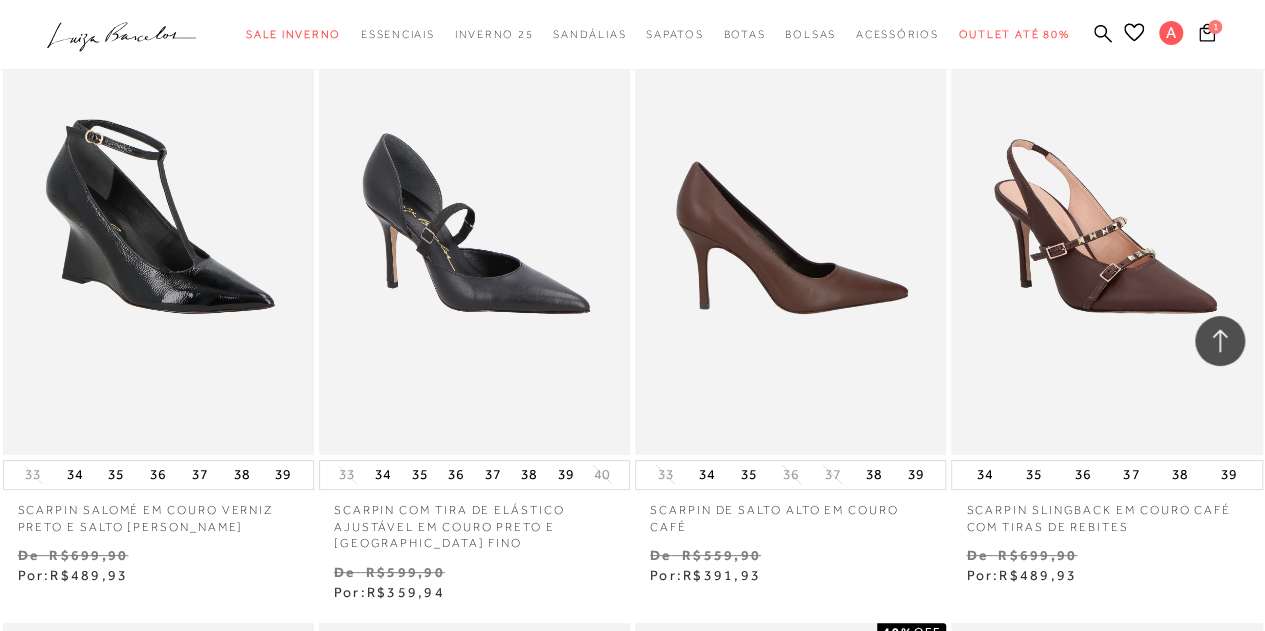 scroll, scrollTop: 7561, scrollLeft: 0, axis: vertical 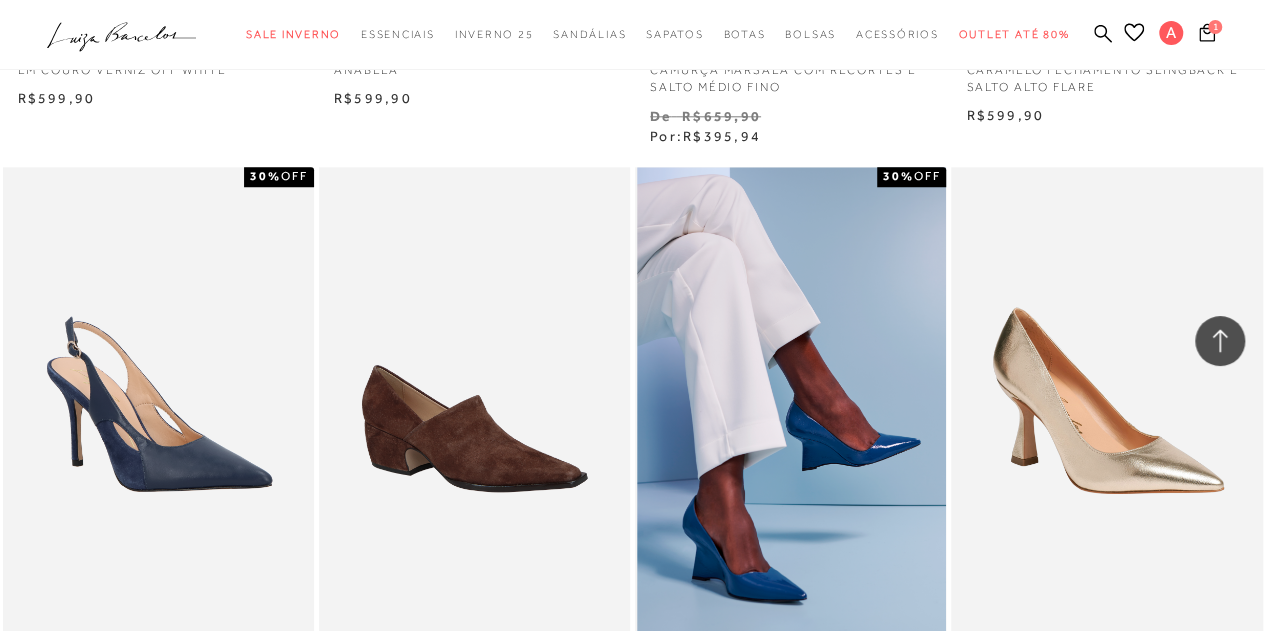 click at bounding box center [791, 400] 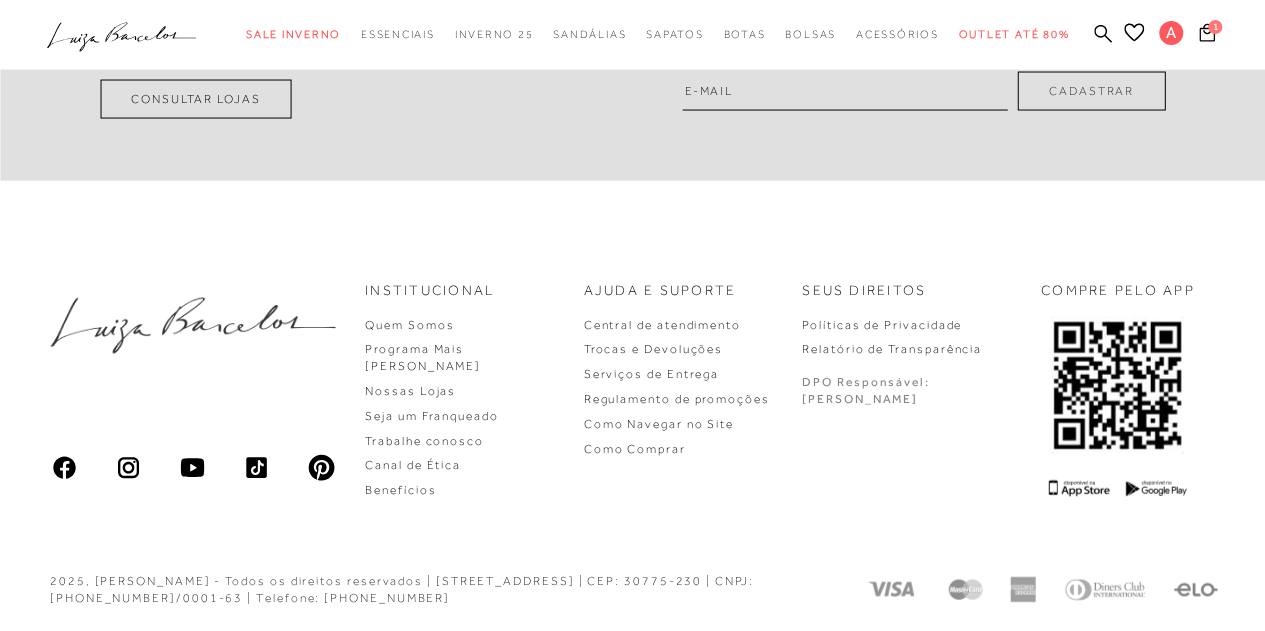 scroll, scrollTop: 0, scrollLeft: 0, axis: both 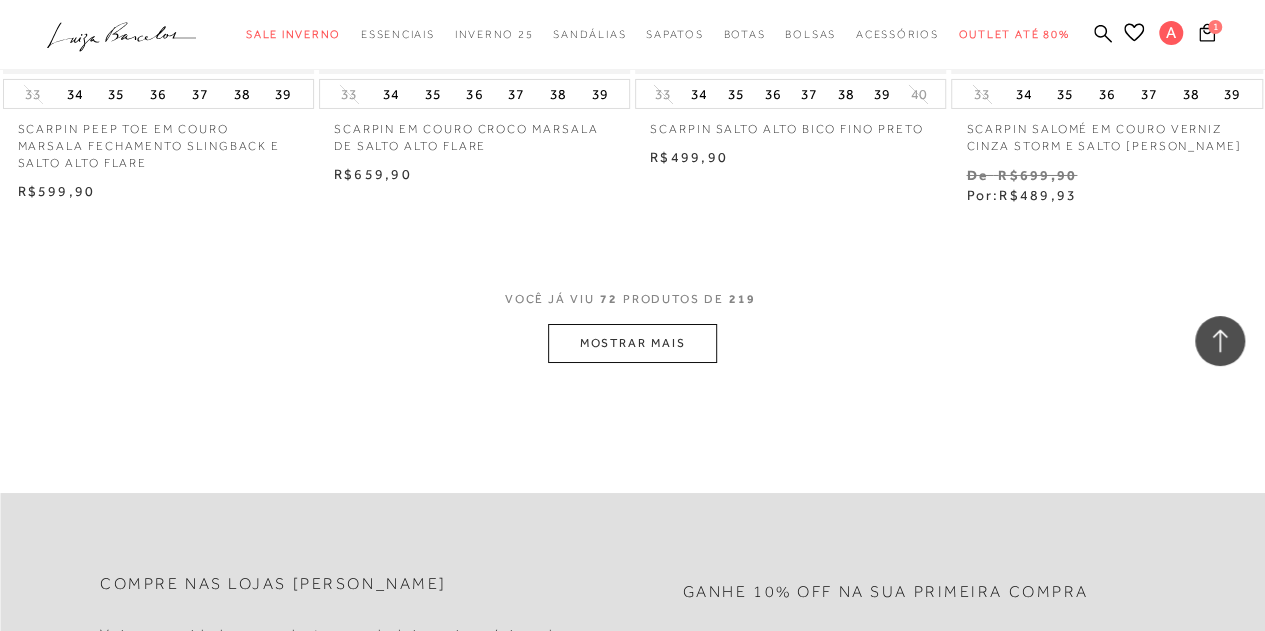 click on "MOSTRAR MAIS" at bounding box center [632, 343] 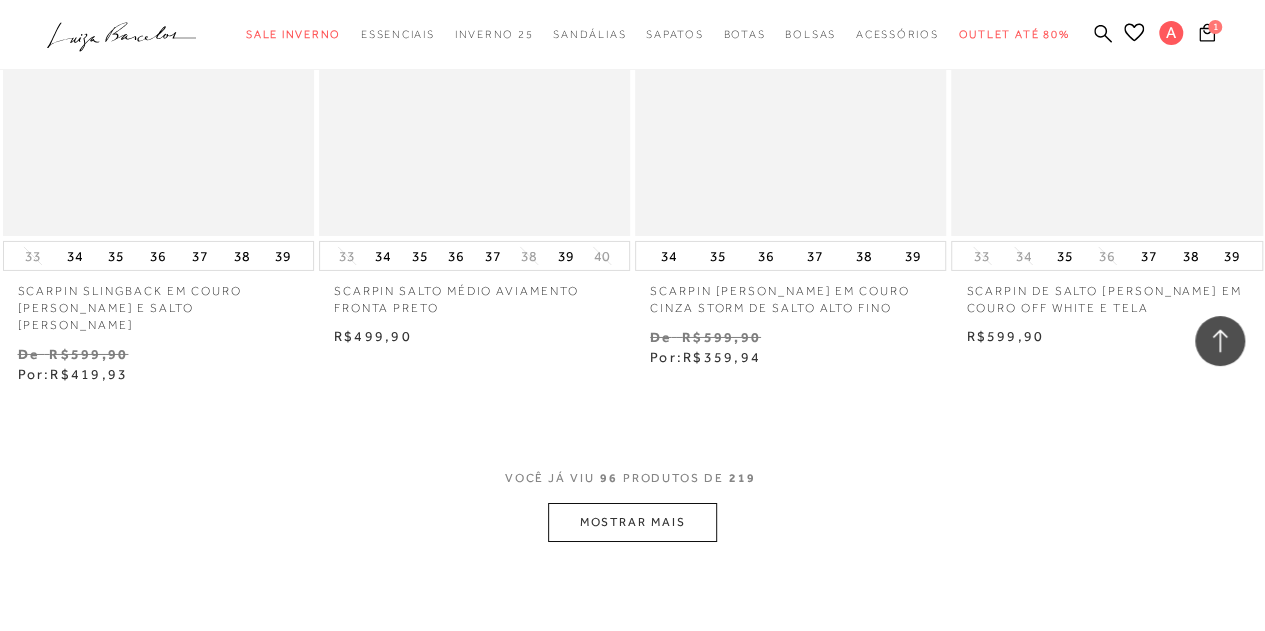 scroll, scrollTop: 14694, scrollLeft: 0, axis: vertical 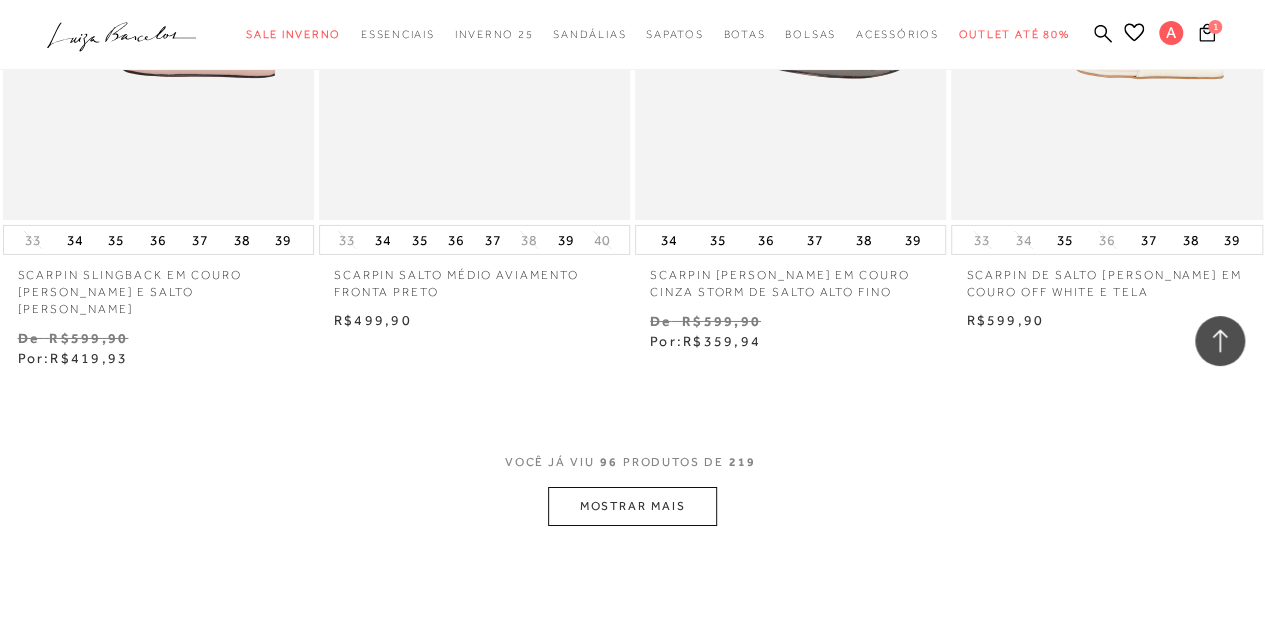 click on "MOSTRAR MAIS" at bounding box center [632, 506] 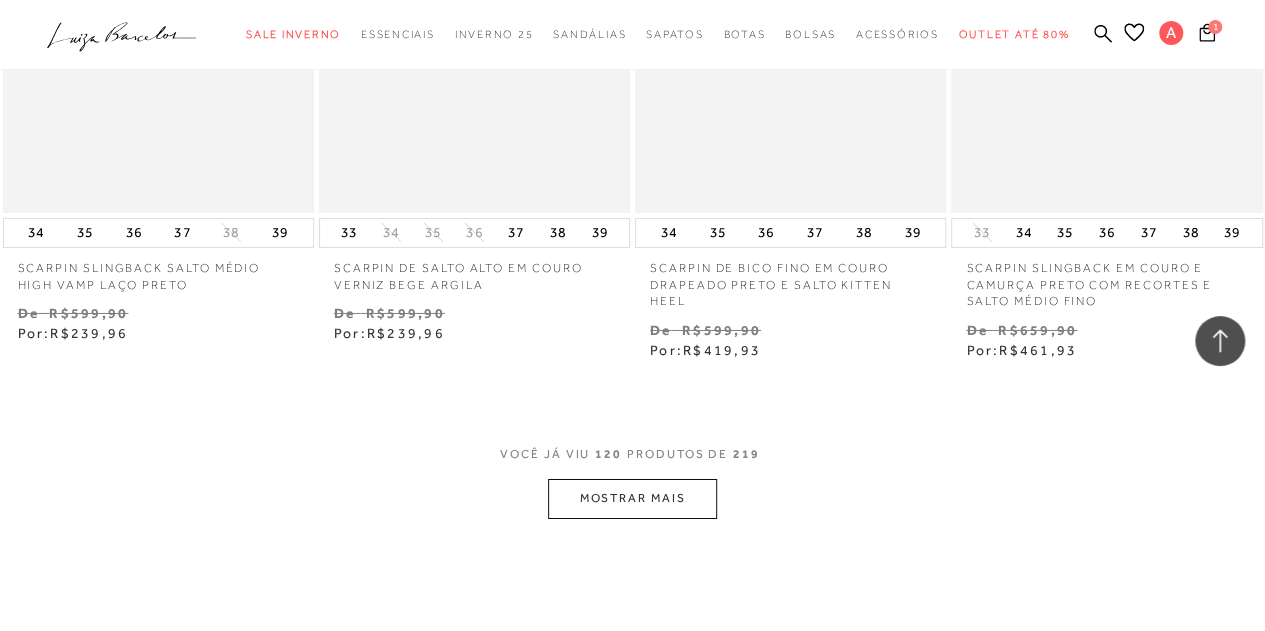 scroll, scrollTop: 18532, scrollLeft: 0, axis: vertical 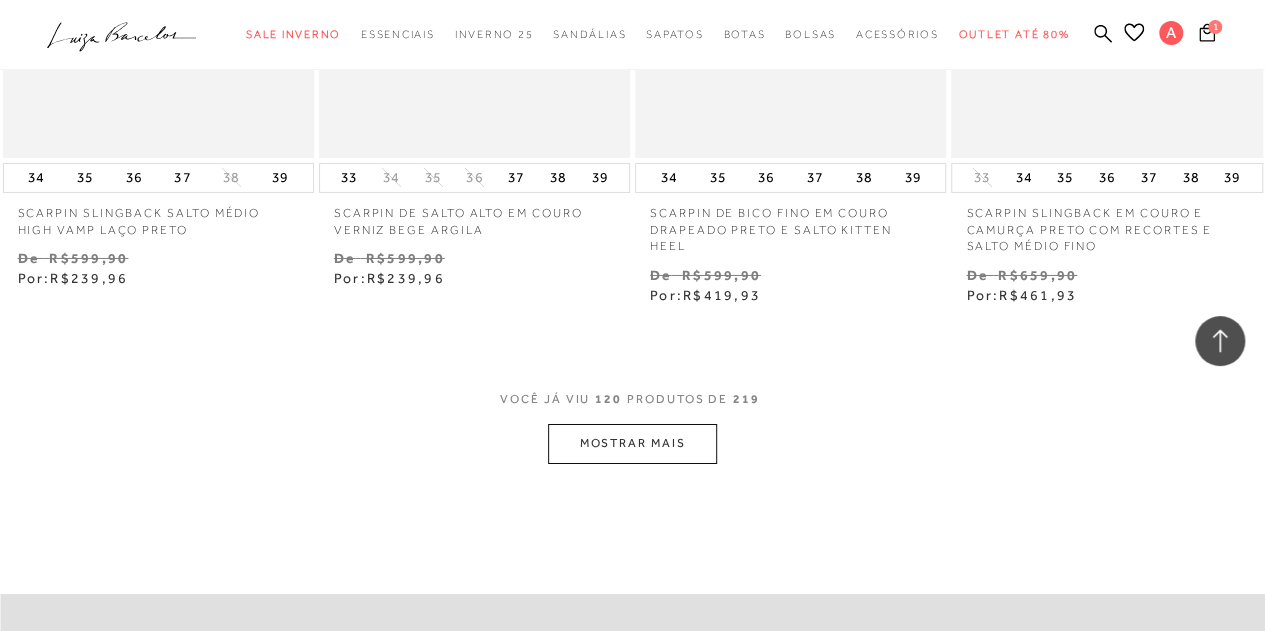 click on "MOSTRAR MAIS" at bounding box center (632, 443) 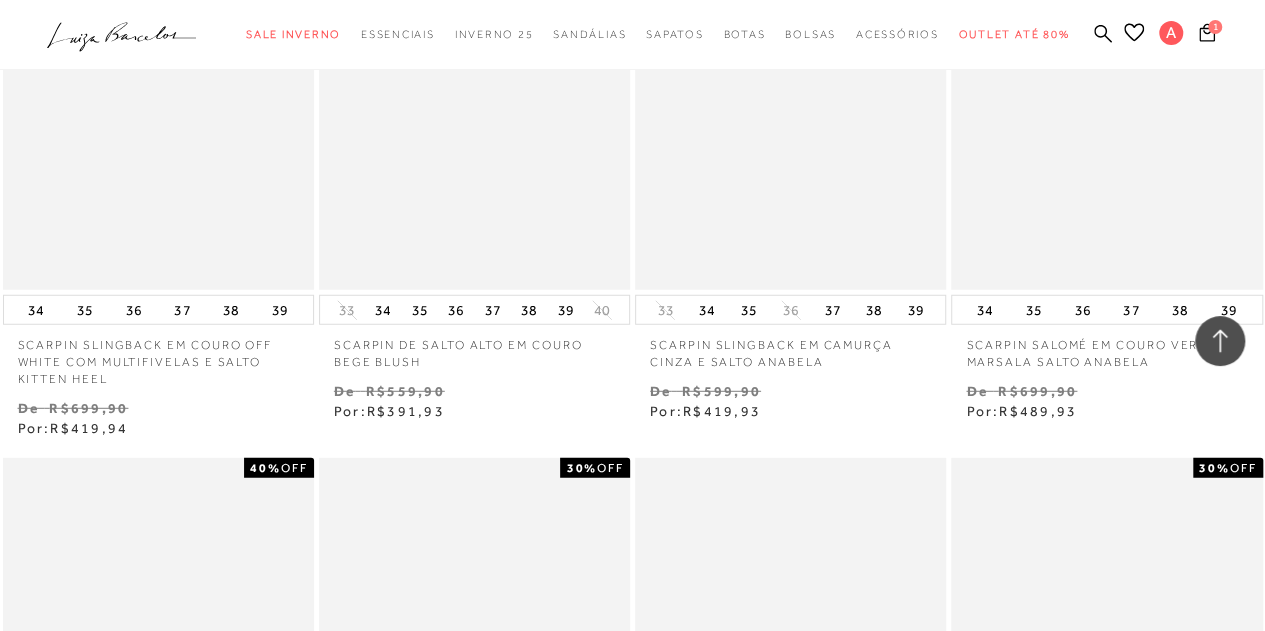 scroll, scrollTop: 21556, scrollLeft: 0, axis: vertical 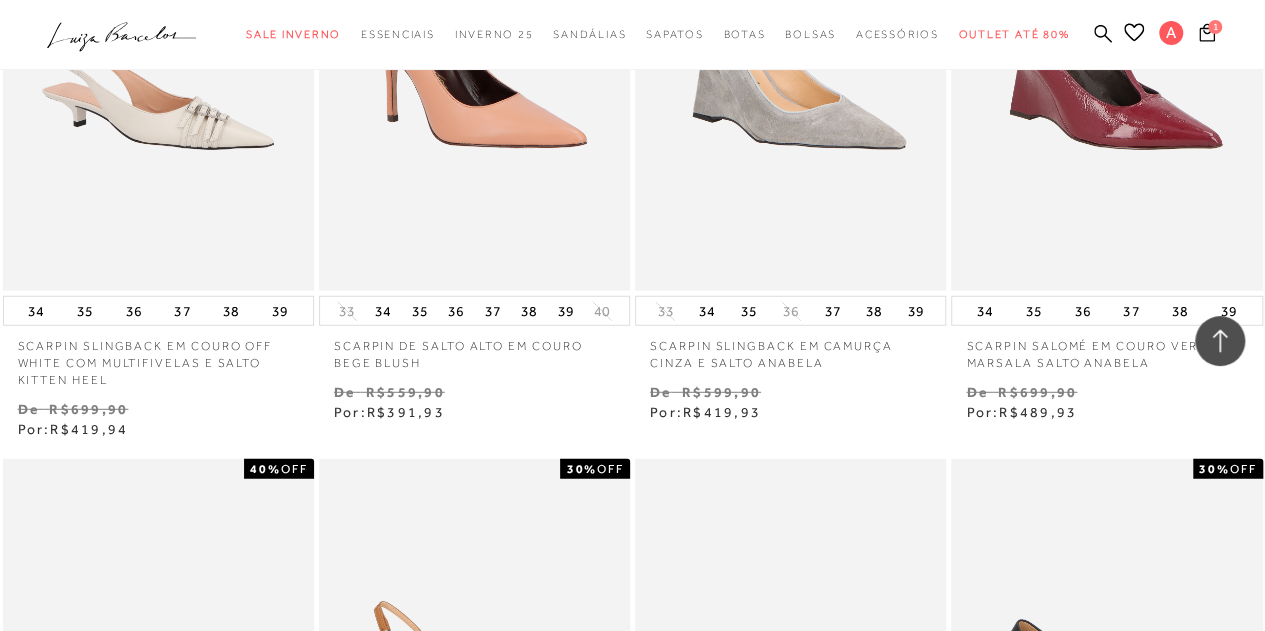 click at bounding box center [791, 692] 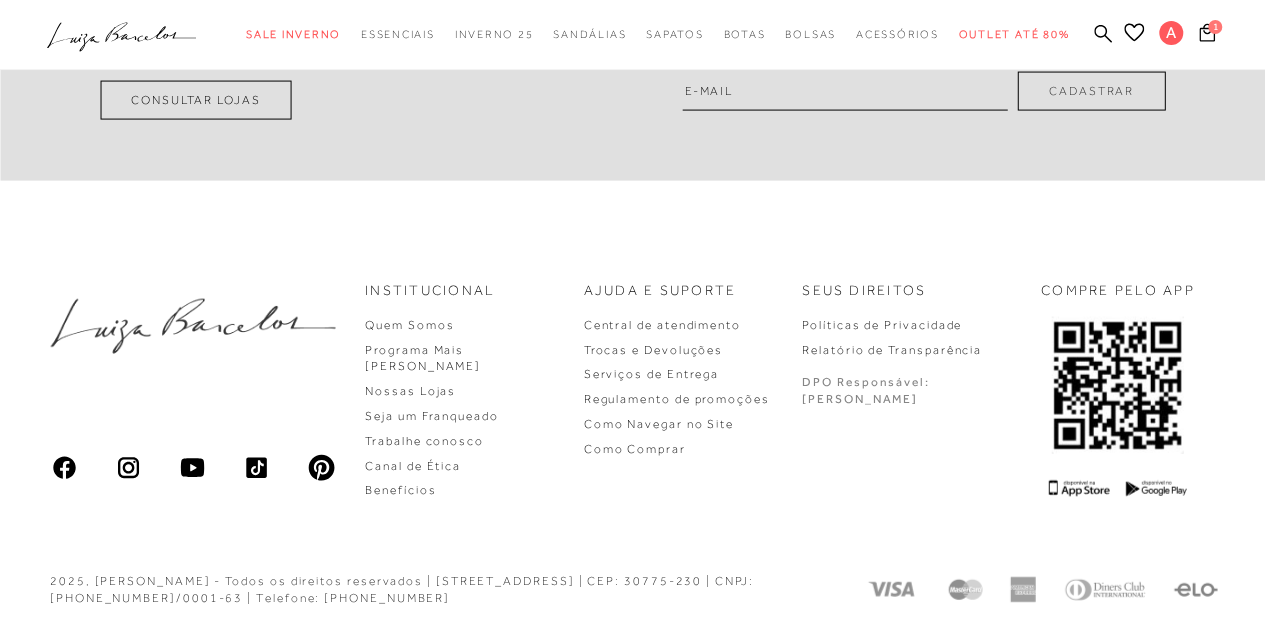 scroll, scrollTop: 0, scrollLeft: 0, axis: both 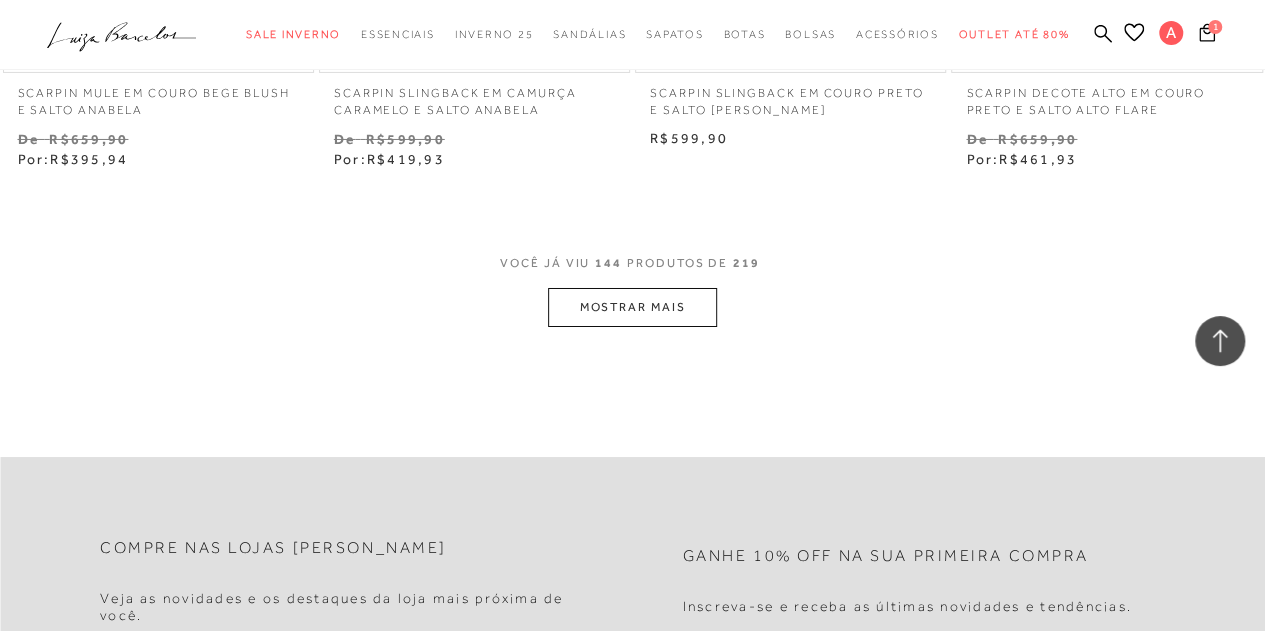 click on "MOSTRAR MAIS" at bounding box center (632, 307) 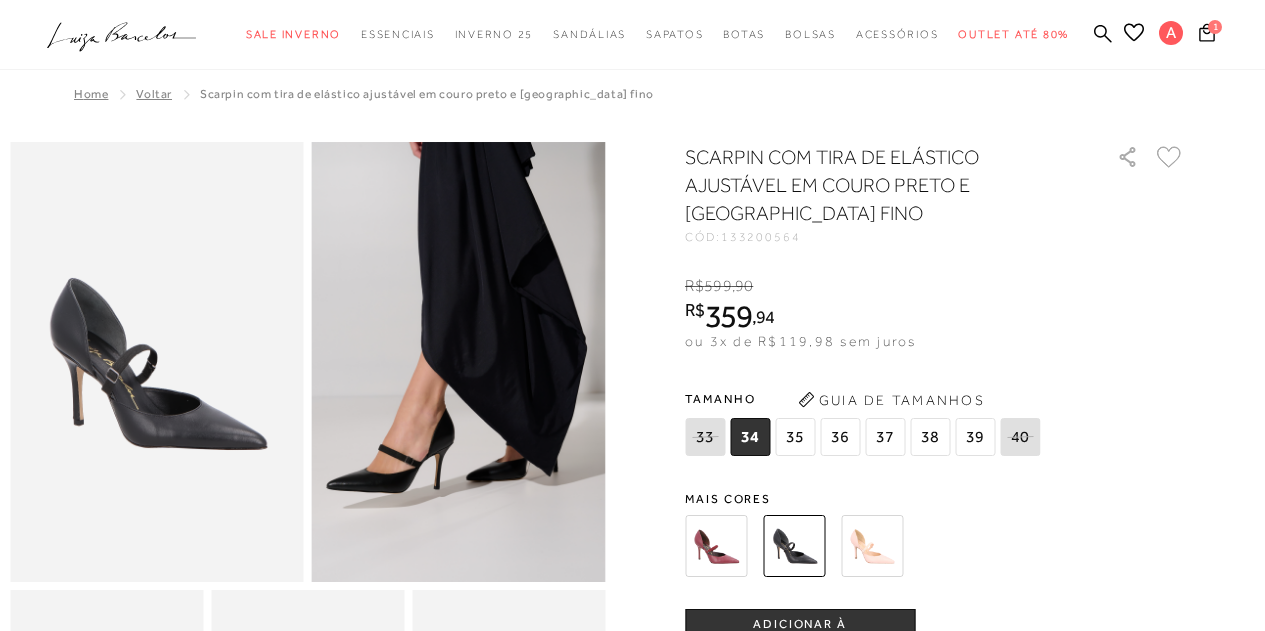 scroll, scrollTop: 0, scrollLeft: 0, axis: both 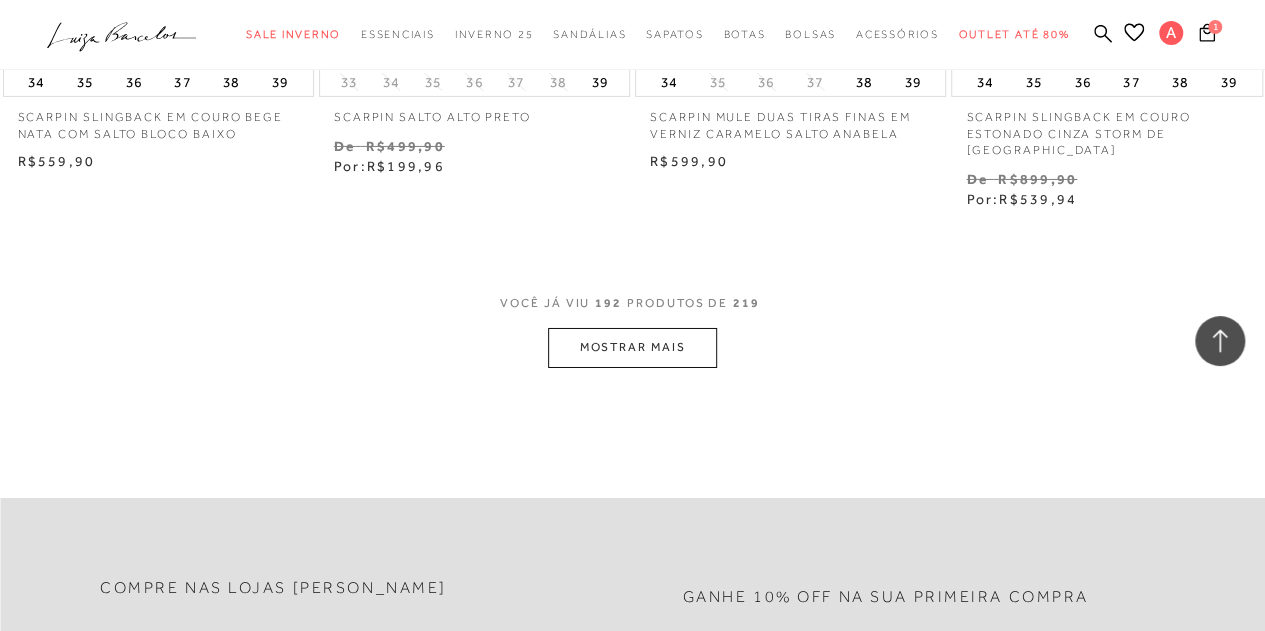 click on "MOSTRAR MAIS" at bounding box center (632, 347) 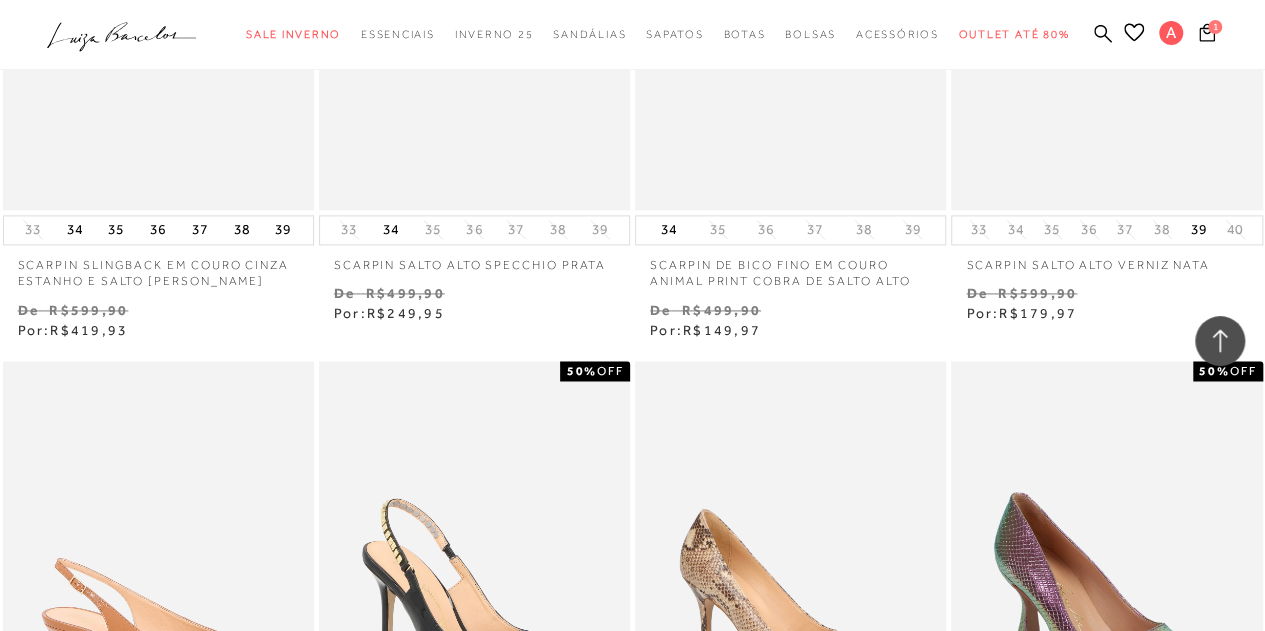 scroll, scrollTop: 31786, scrollLeft: 0, axis: vertical 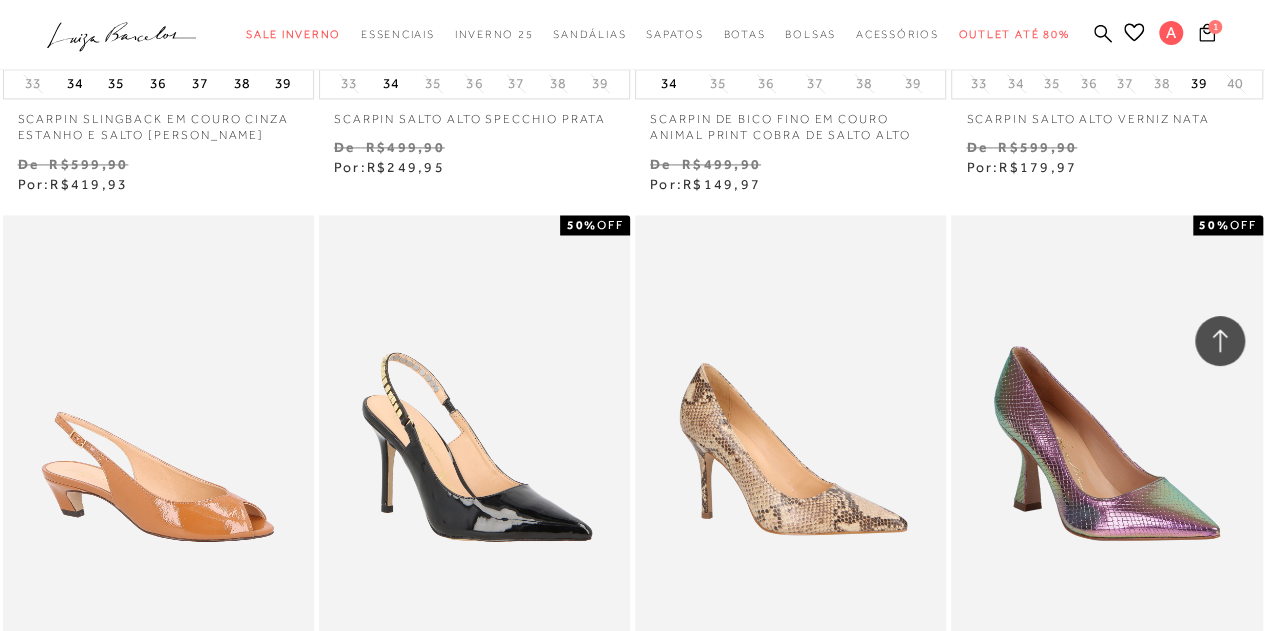 click at bounding box center (475, 448) 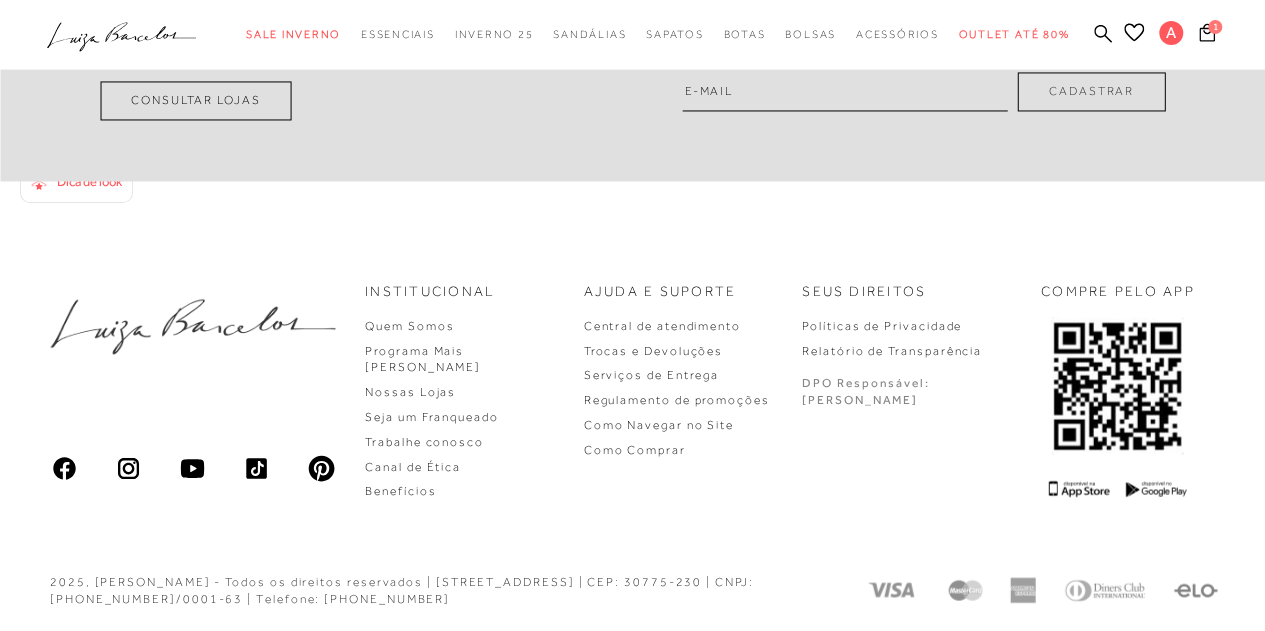scroll, scrollTop: 0, scrollLeft: 0, axis: both 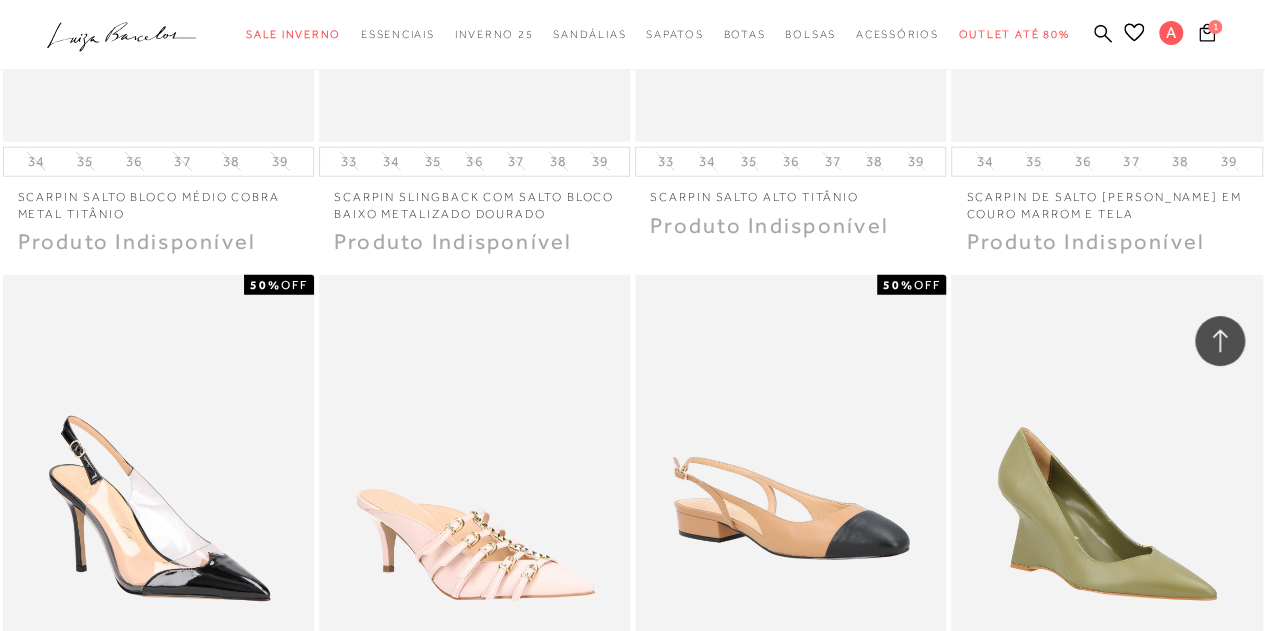 click at bounding box center [791, 508] 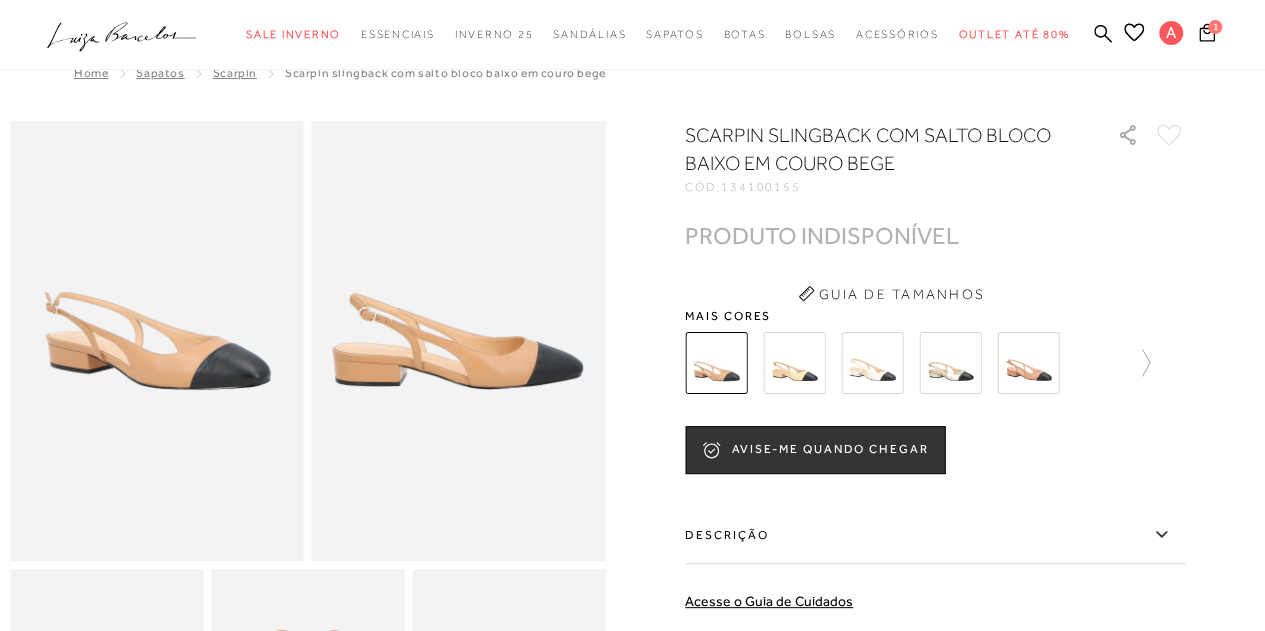 scroll, scrollTop: 34, scrollLeft: 0, axis: vertical 